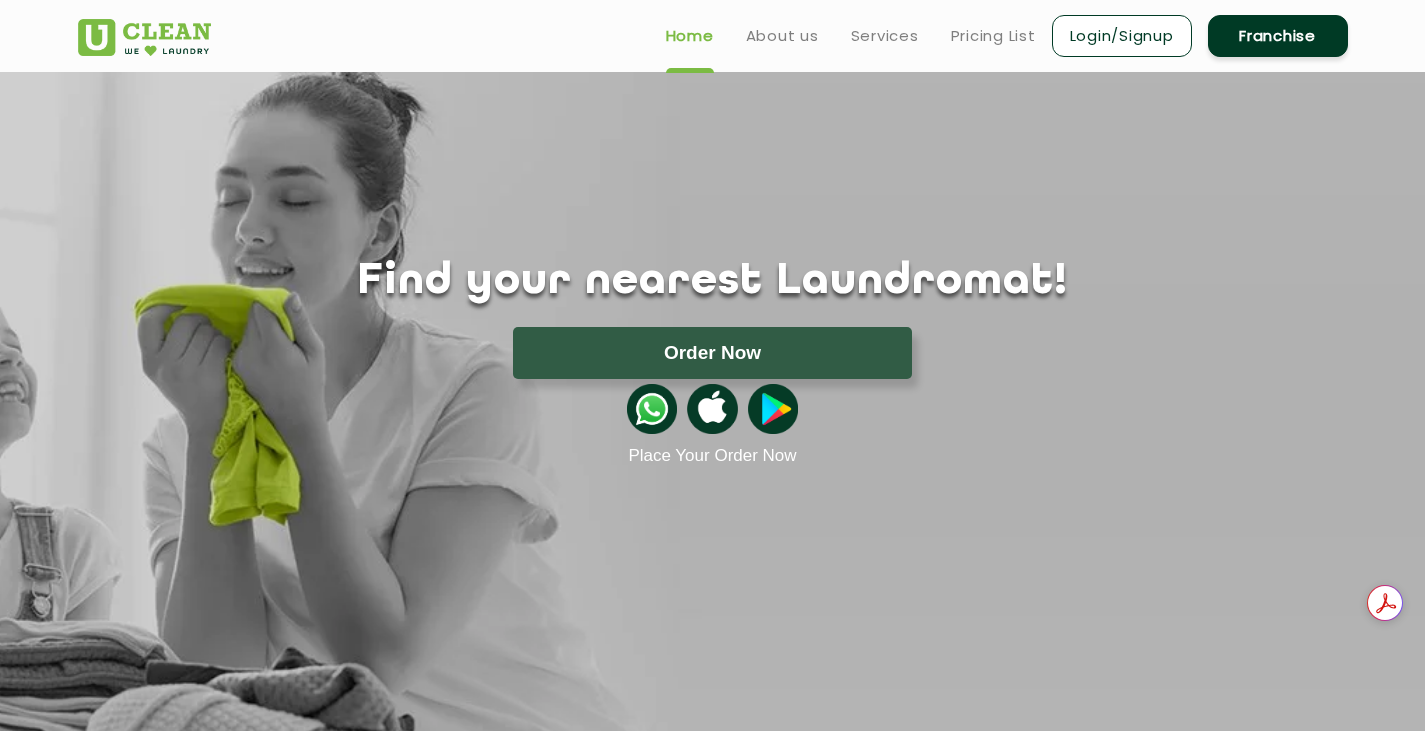 scroll, scrollTop: 0, scrollLeft: 0, axis: both 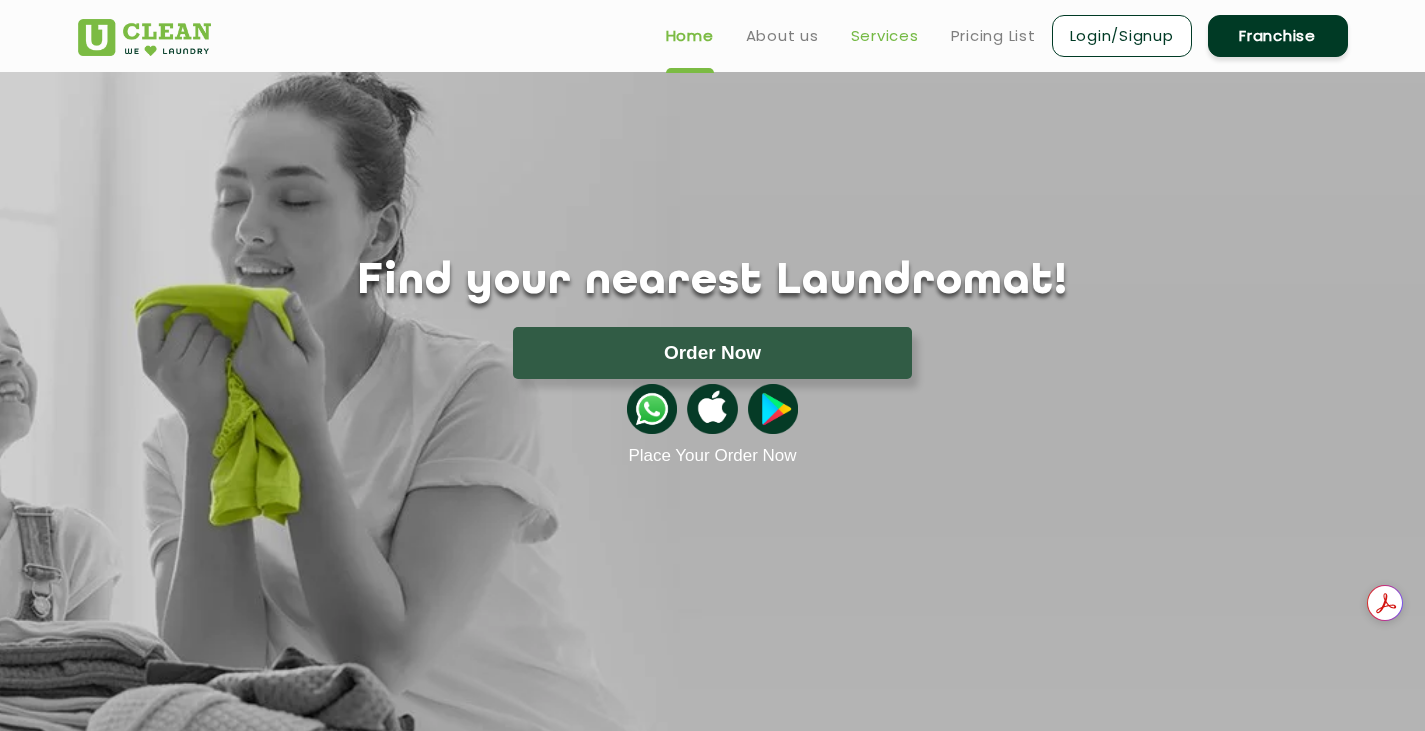 click on "Services" at bounding box center (885, 36) 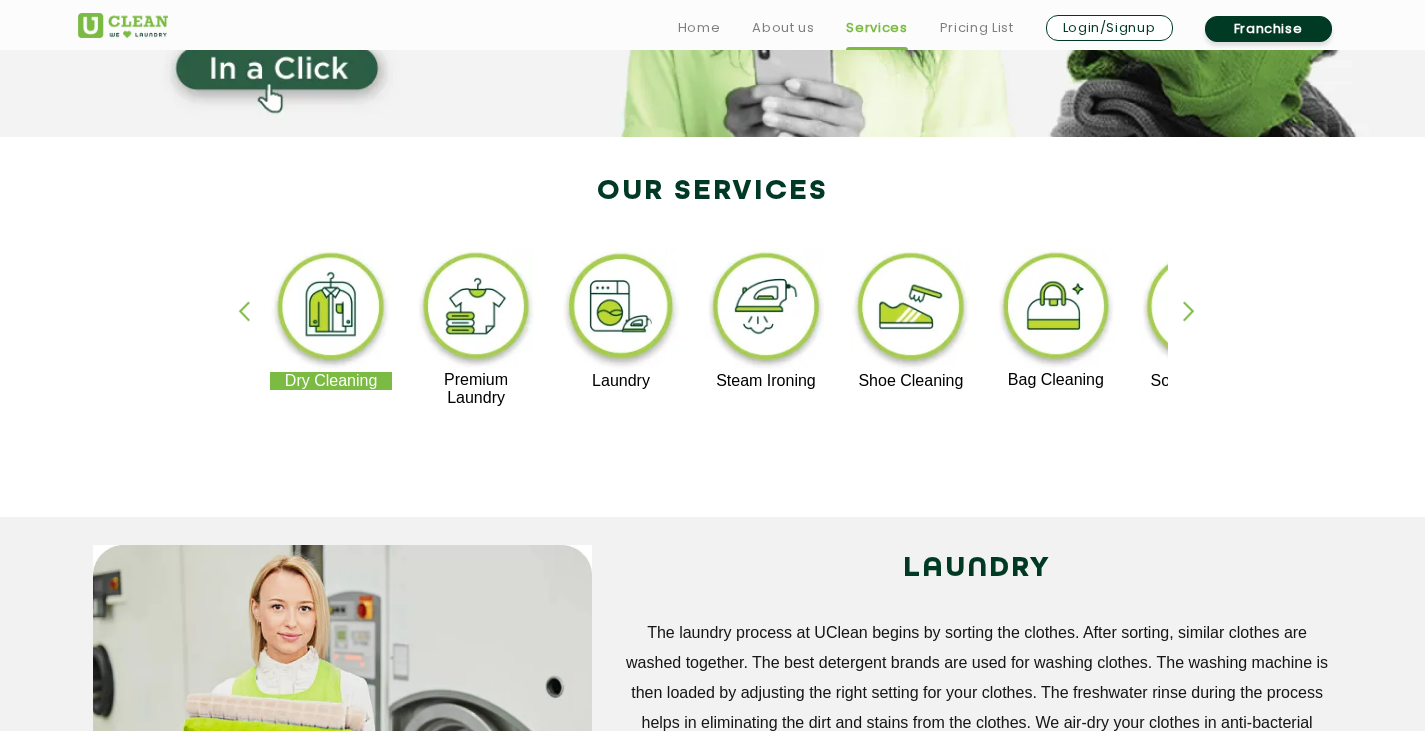 scroll, scrollTop: 327, scrollLeft: 0, axis: vertical 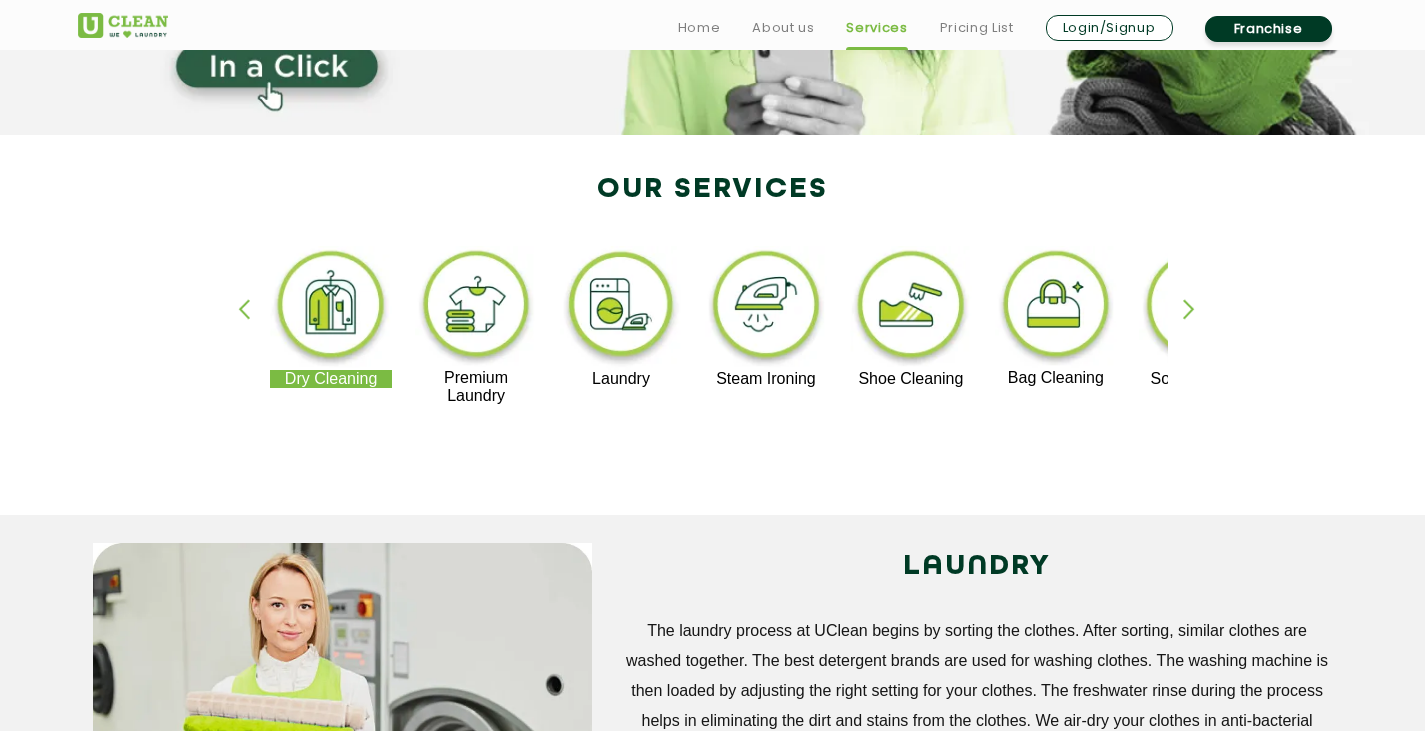 click at bounding box center (911, 308) 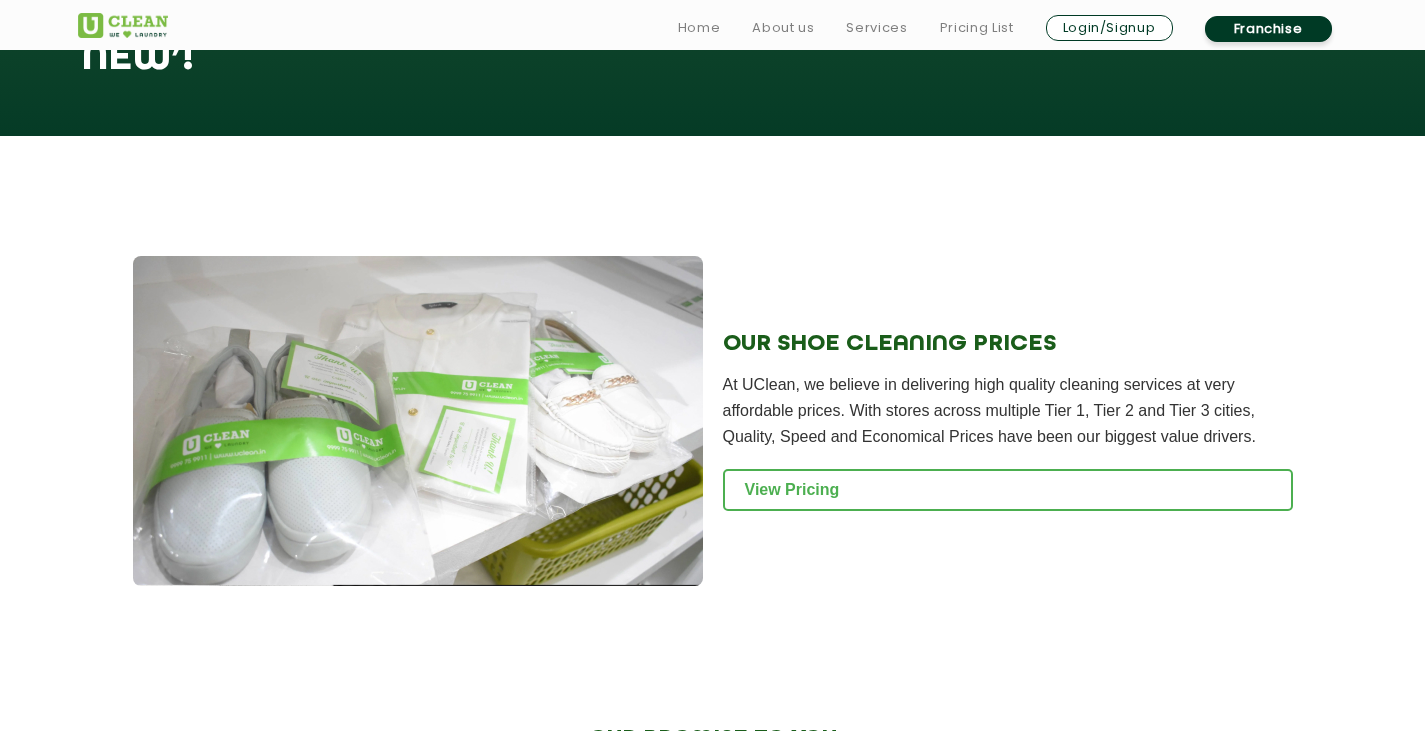 scroll, scrollTop: 1860, scrollLeft: 0, axis: vertical 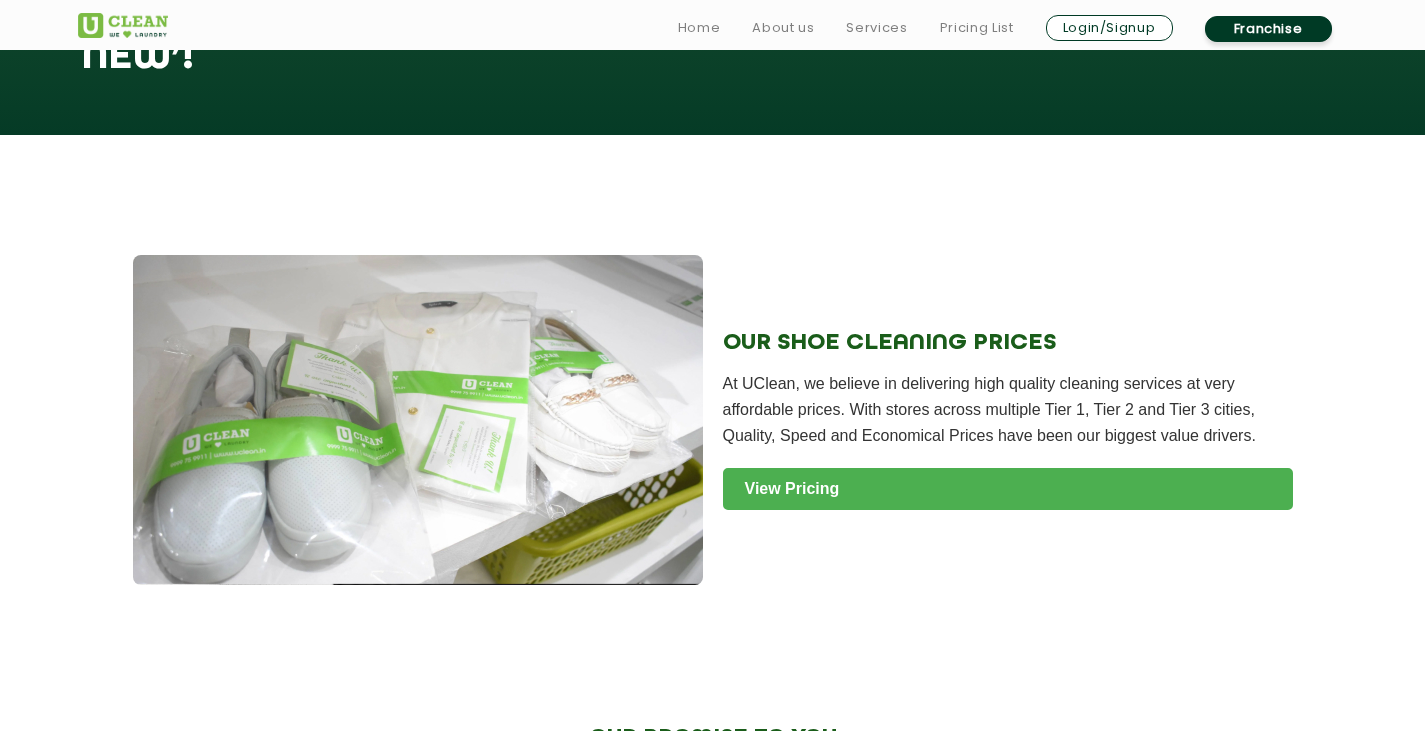 click on "View Pricing" 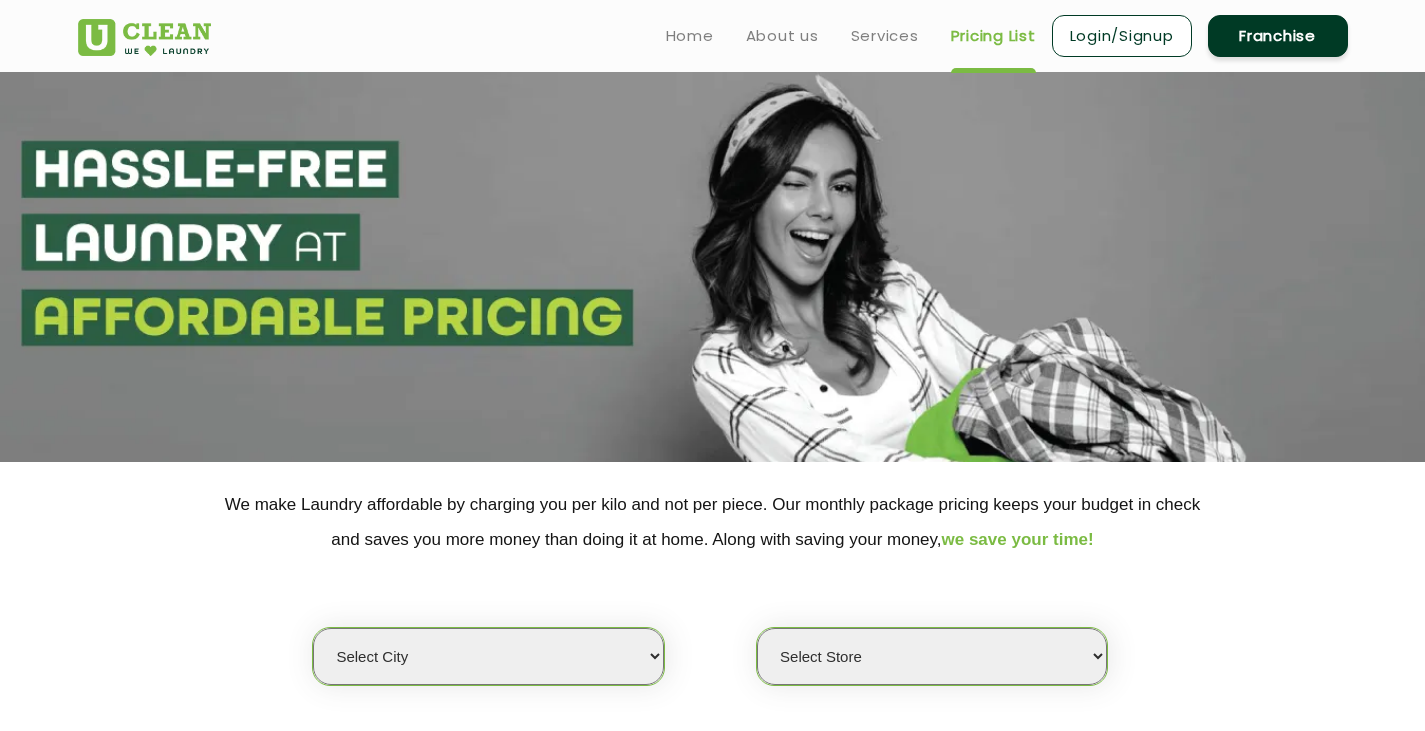 scroll, scrollTop: 0, scrollLeft: 0, axis: both 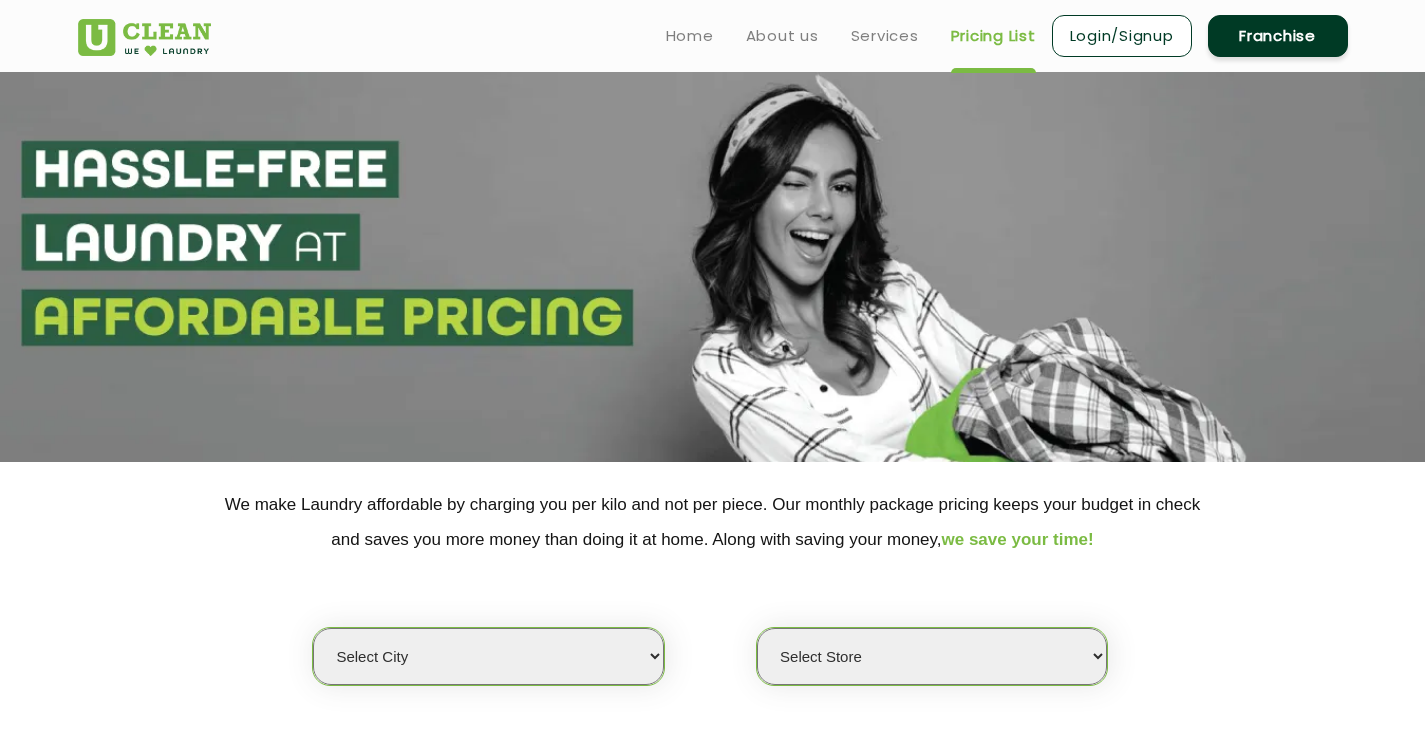 click on "Select city Aalo Agartala Agra Ahmedabad Akola Aligarh Alwar - UClean Select Amravati Aurangabad Ayodhya Bahadurgarh Bahraich Baleswar Baramulla Bareilly Barmer Barpeta Bathinda Belgaum Bengaluru Berhampur Bettiah Bhagalpur Bhilwara Bhiwadi Bhopal Bhubaneshwar Bidar Bikaner Bilaspur Bokaro Bongaigaon Chandigarh Chennai Chitrakoot Cochin Coimbatore Cooch Behar Coonoor Daman Danapur Darrang Daudnagar Dehradun Delhi Deoghar Dhanbad Dharwad Dhule Dibrugarh Digboi Dimapur Dindigul Duliajan Ellenabad Erode Faridabad Gandhidham Gandhinagar Garia Ghaziabad Goa Gohana Golaghat Gonda Gorakhpur Gurugram Guwahati Gwalior Haldwani Hamirpur Hanumangarh Haridwar Hingoli Hojai Howrah Hubli Hyderabad Imphal Indore Itanagar Jagdalpur Jagraon Jaipur Jaipur - Select Jammu Jamshedpur Jehanabad Jhansi Jodhpur Jorhat Kaithal Kakinada Kanpur Kargil Karimganj Kathmandu Kharupetia Khopoli Kochi Kohima Kokapet Kokrajhar Kolhapur Kolkata Kota - Select Kotdwar Krishnanagar Kundli Kurnool Latur Leh Longding Lower Subansiri Lucknow Madurai" at bounding box center (488, 656) 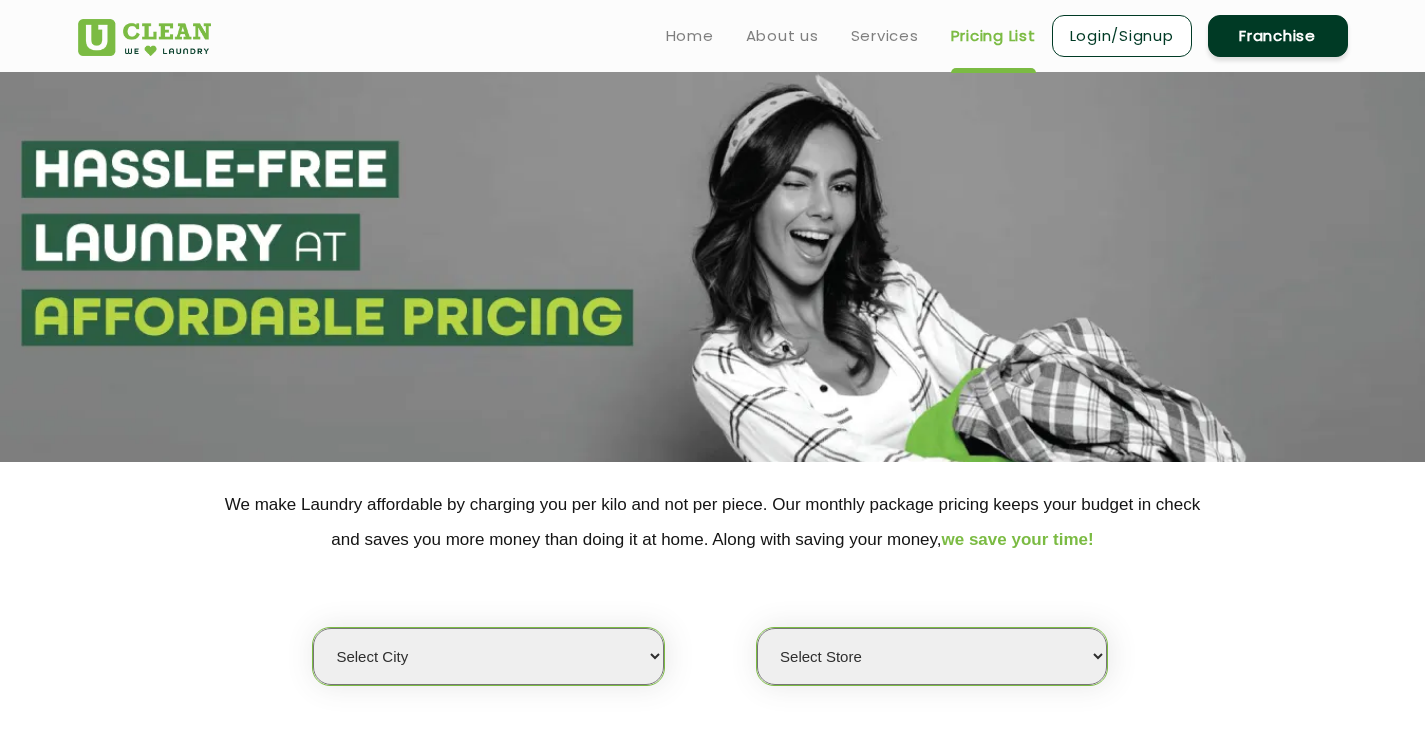 select on "6" 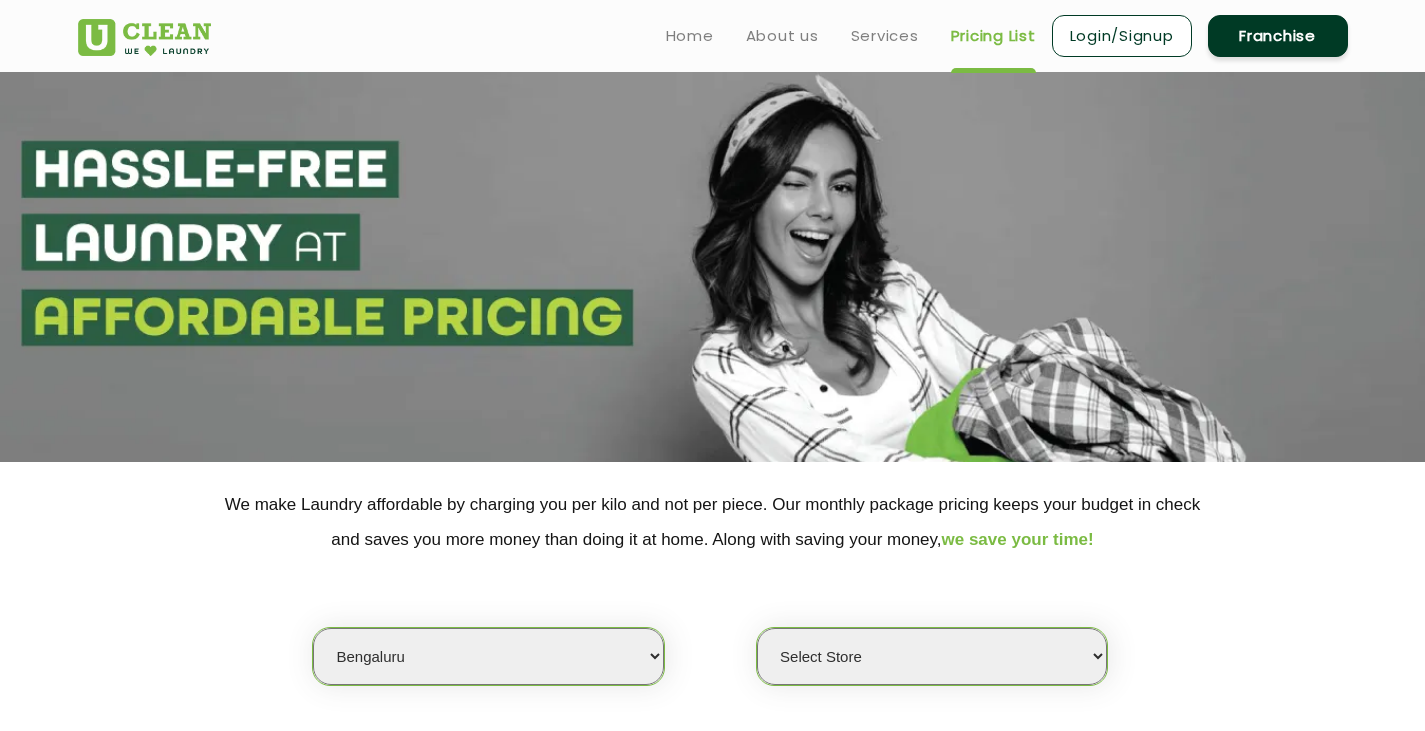 click on "Select city Aalo Agartala Agra Ahmedabad Akola Aligarh Alwar - UClean Select Amravati Aurangabad Ayodhya Bahadurgarh Bahraich Baleswar Baramulla Bareilly Barmer Barpeta Bathinda Belgaum Bengaluru Berhampur Bettiah Bhagalpur Bhilwara Bhiwadi Bhopal Bhubaneshwar Bidar Bikaner Bilaspur Bokaro Bongaigaon Chandigarh Chennai Chitrakoot Cochin Coimbatore Cooch Behar Coonoor Daman Danapur Darrang Daudnagar Dehradun Delhi Deoghar Dhanbad Dharwad Dhule Dibrugarh Digboi Dimapur Dindigul Duliajan Ellenabad Erode Faridabad Gandhidham Gandhinagar Garia Ghaziabad Goa Gohana Golaghat Gonda Gorakhpur Gurugram Guwahati Gwalior Haldwani Hamirpur Hanumangarh Haridwar Hingoli Hojai Howrah Hubli Hyderabad Imphal Indore Itanagar Jagdalpur Jagraon Jaipur Jaipur - Select Jammu Jamshedpur Jehanabad Jhansi Jodhpur Jorhat Kaithal Kakinada Kanpur Kargil Karimganj Kathmandu Kharupetia Khopoli Kochi Kohima Kokapet Kokrajhar Kolhapur Kolkata Kota - Select Kotdwar Krishnanagar Kundli Kurnool Latur Leh Longding Lower Subansiri Lucknow Madurai" at bounding box center (488, 656) 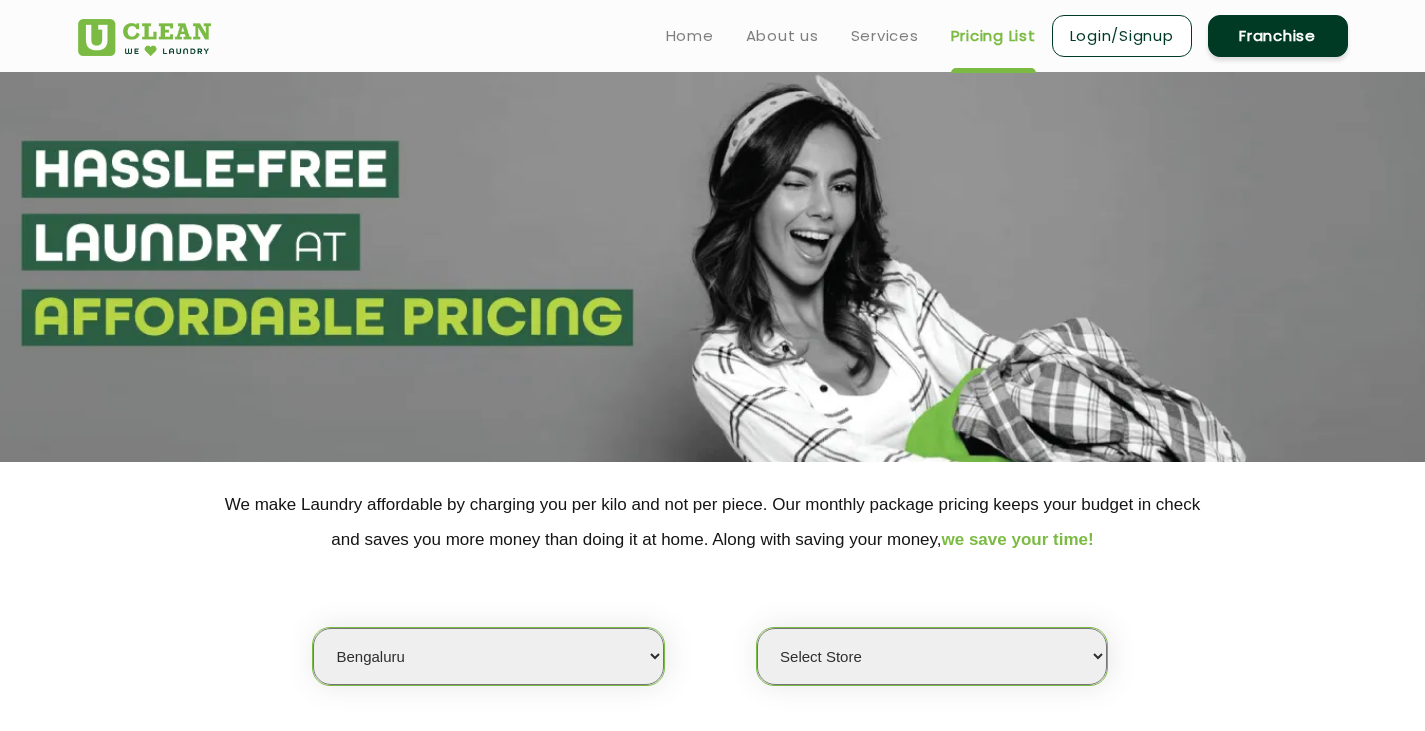 click on "Select Store UClean Bhartiya city UClean Hunasamaranahalli UClean KR Puram Bengaluru UClean  J.P Nagar Bengaluru UClean HSR Layout UClean Electronic City 1 UClean Chandra Layout UClean Uttarahalli UClean Koramangala UClean Santhrupthi Nagar UClean Balagere Road UClean Hennur UClean Whitefield UClean Yalahanka UClean Hulimavu UClean Brookefield UClean Budegera Cross UClean Konanakunte UClean 7th Block Jayanagar UClean Kasavanahalli UClean Srinivasnagar UClean Ramamurthy Nagar UClean Horamavu UClean Richmond Circle UClean Kodathi UClean Kannamangla UClean Rajaji Nagar UClean Mahadevpura" at bounding box center [932, 656] 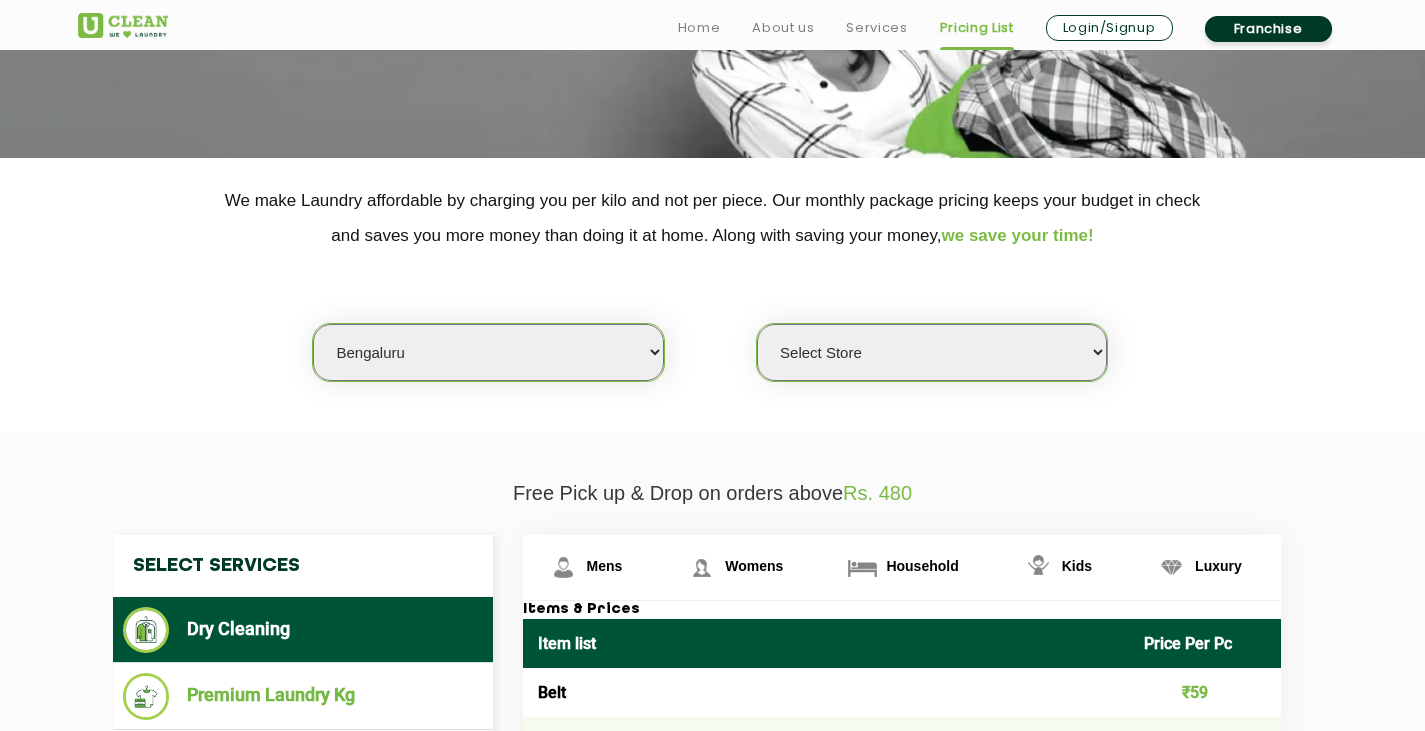 scroll, scrollTop: 308, scrollLeft: 0, axis: vertical 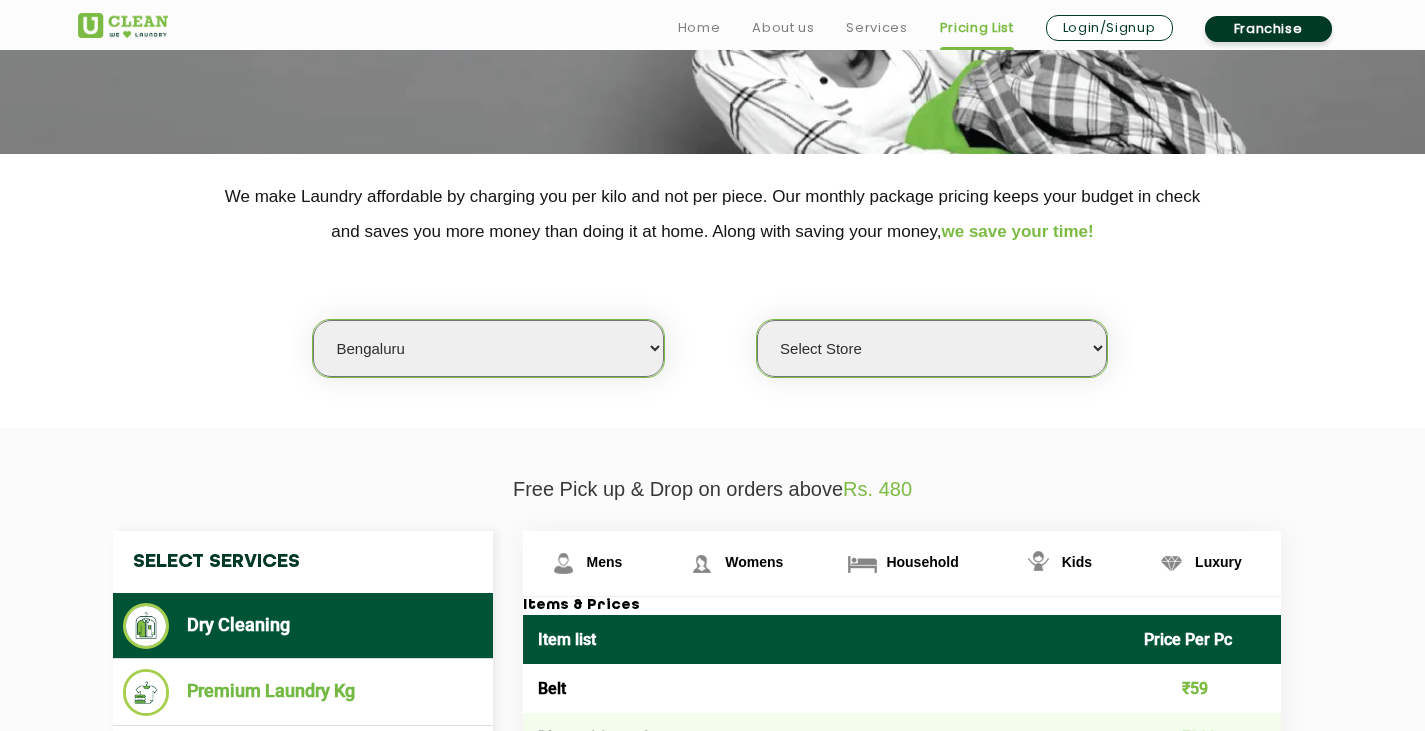 click on "Select Store UClean Bhartiya city UClean Hunasamaranahalli UClean KR Puram Bengaluru UClean  J.P Nagar Bengaluru UClean HSR Layout UClean Electronic City 1 UClean Chandra Layout UClean Uttarahalli UClean Koramangala UClean Santhrupthi Nagar UClean Balagere Road UClean Hennur UClean Whitefield UClean Yalahanka UClean Hulimavu UClean Brookefield UClean Budegera Cross UClean Konanakunte UClean 7th Block Jayanagar UClean Kasavanahalli UClean Srinivasnagar UClean Ramamurthy Nagar UClean Horamavu UClean Richmond Circle UClean Kodathi UClean Kannamangla UClean Rajaji Nagar UClean Mahadevpura" at bounding box center (932, 348) 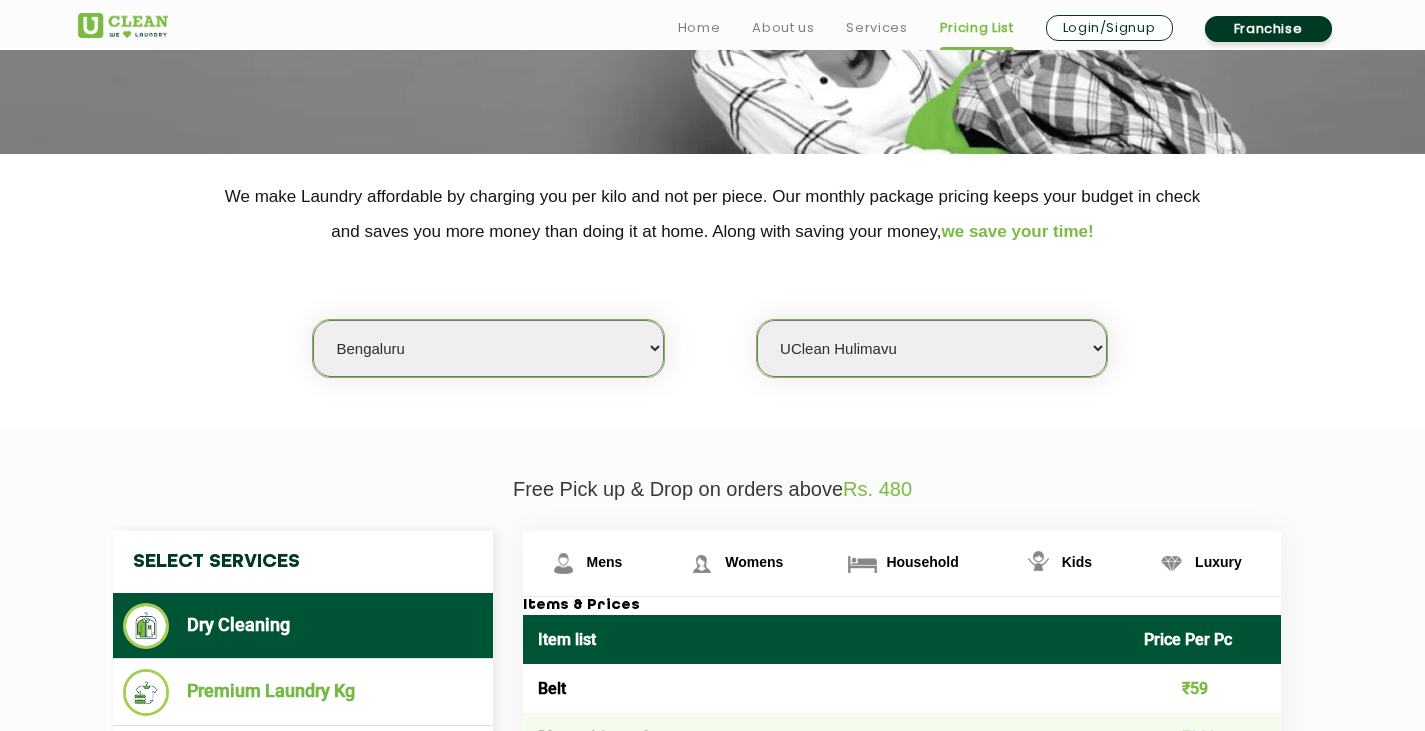 click on "Select Store UClean Bhartiya city UClean Hunasamaranahalli UClean KR Puram Bengaluru UClean  J.P Nagar Bengaluru UClean HSR Layout UClean Electronic City 1 UClean Chandra Layout UClean Uttarahalli UClean Koramangala UClean Santhrupthi Nagar UClean Balagere Road UClean Hennur UClean Whitefield UClean Yalahanka UClean Hulimavu UClean Brookefield UClean Budegera Cross UClean Konanakunte UClean 7th Block Jayanagar UClean Kasavanahalli UClean Srinivasnagar UClean Ramamurthy Nagar UClean Horamavu UClean Richmond Circle UClean Kodathi UClean Kannamangla UClean Rajaji Nagar UClean Mahadevpura" at bounding box center (932, 348) 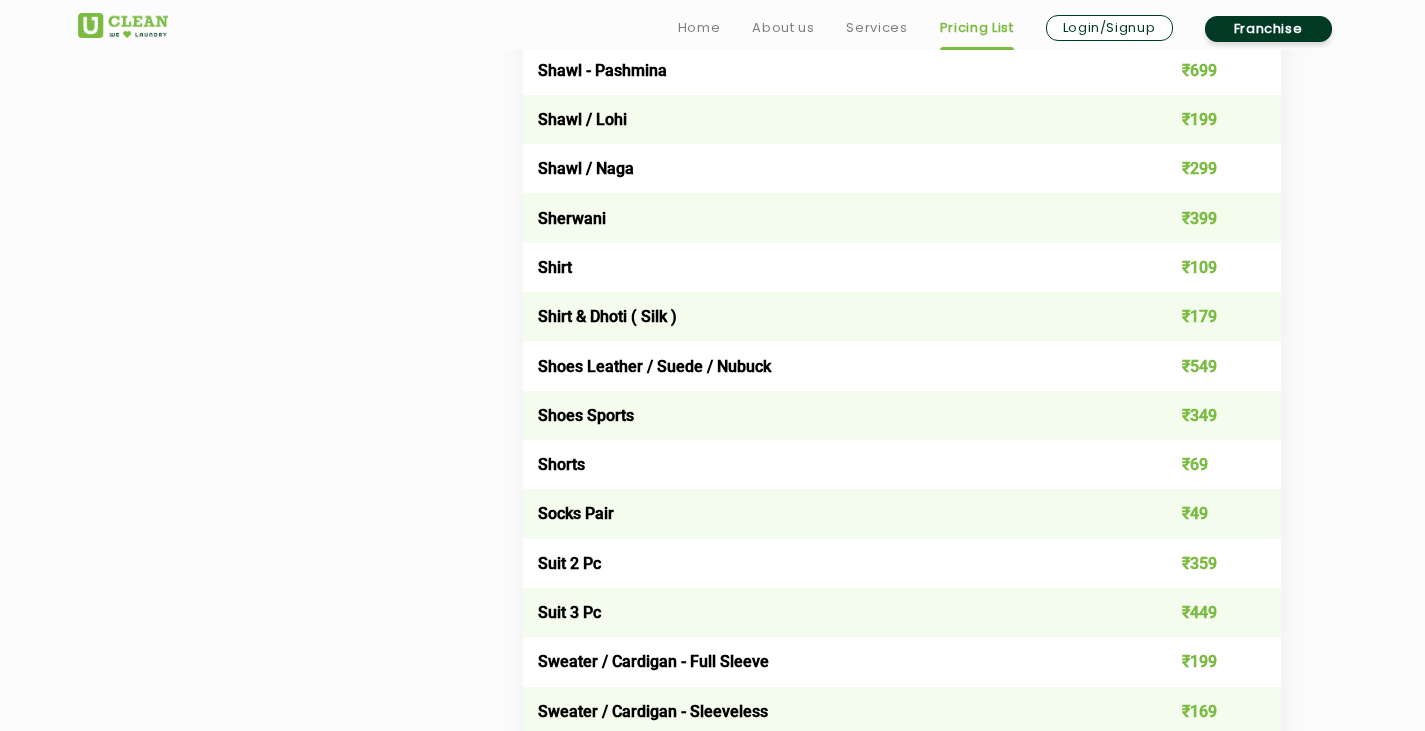 scroll, scrollTop: 2801, scrollLeft: 0, axis: vertical 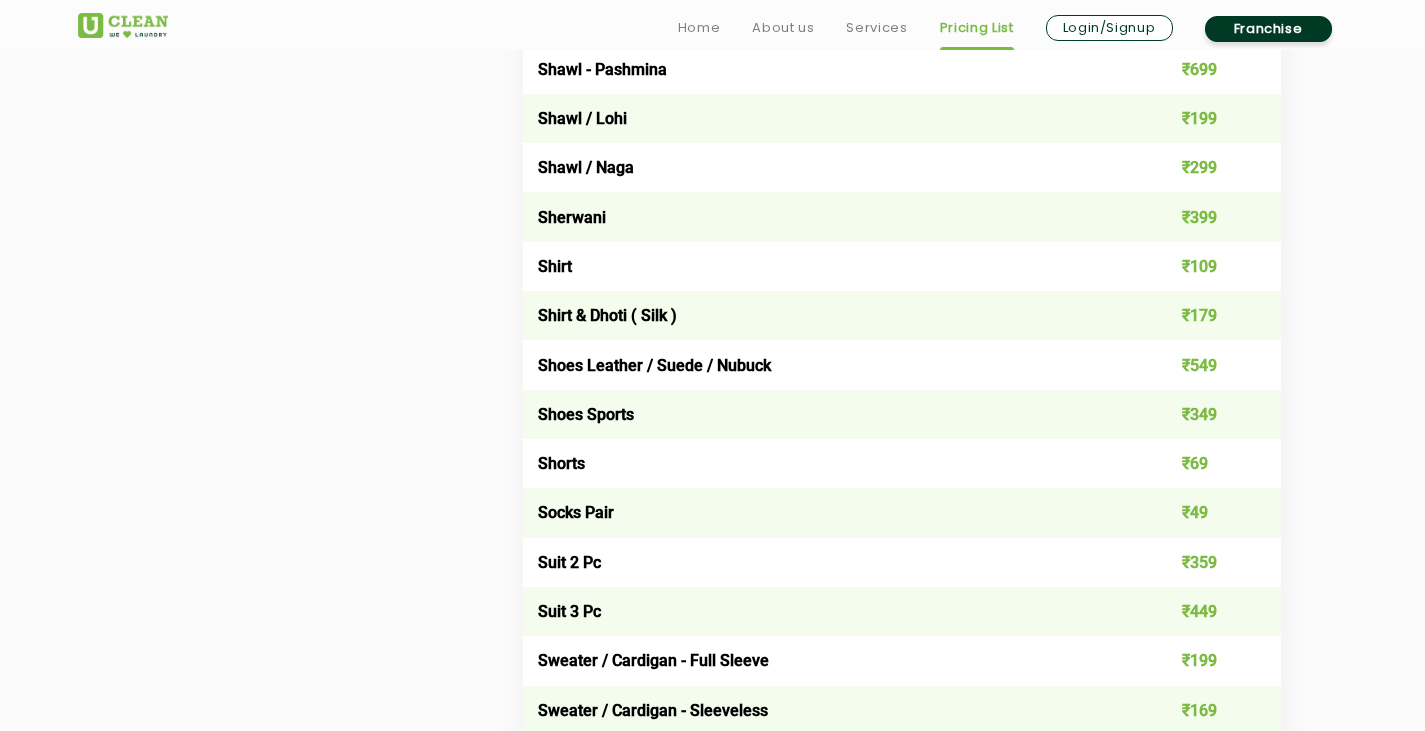 click on "Shoes Sports" at bounding box center (826, 414) 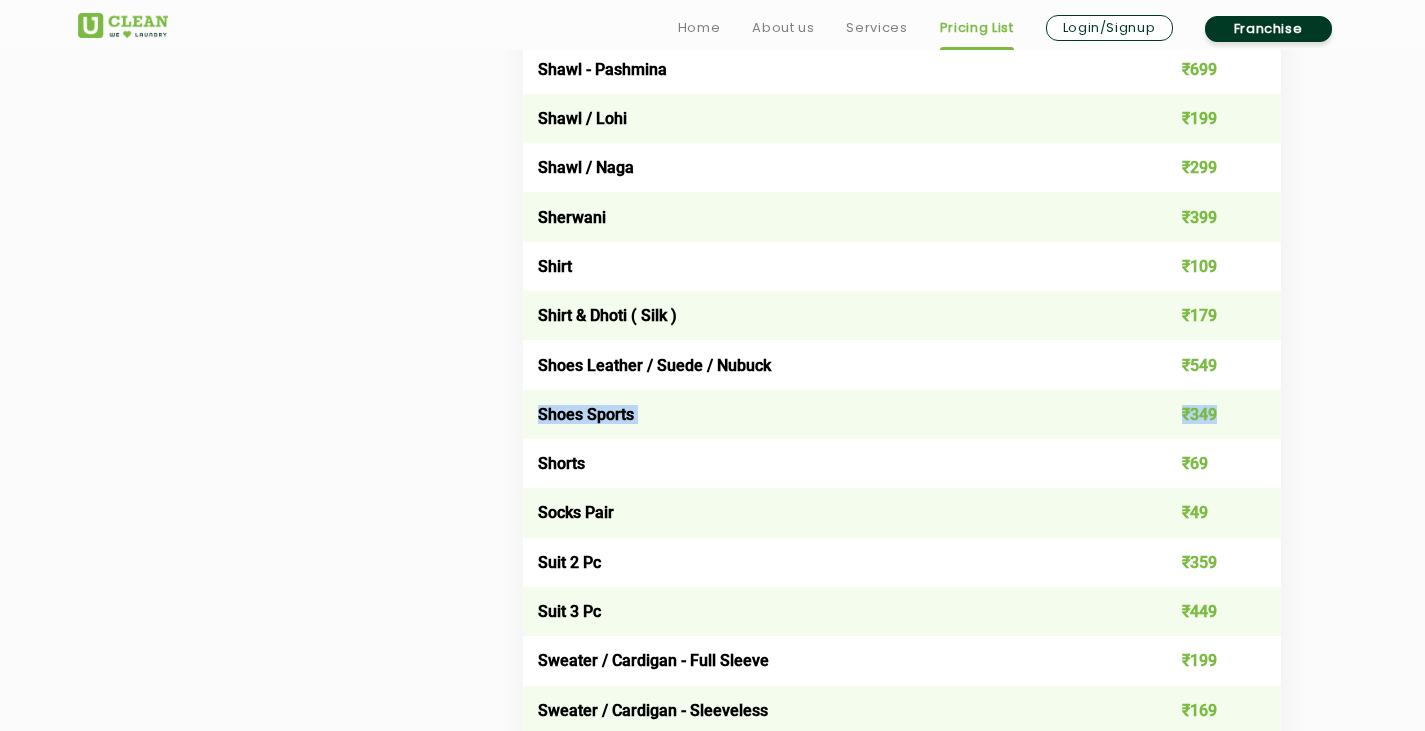 drag, startPoint x: 562, startPoint y: 407, endPoint x: 1247, endPoint y: 437, distance: 685.6566 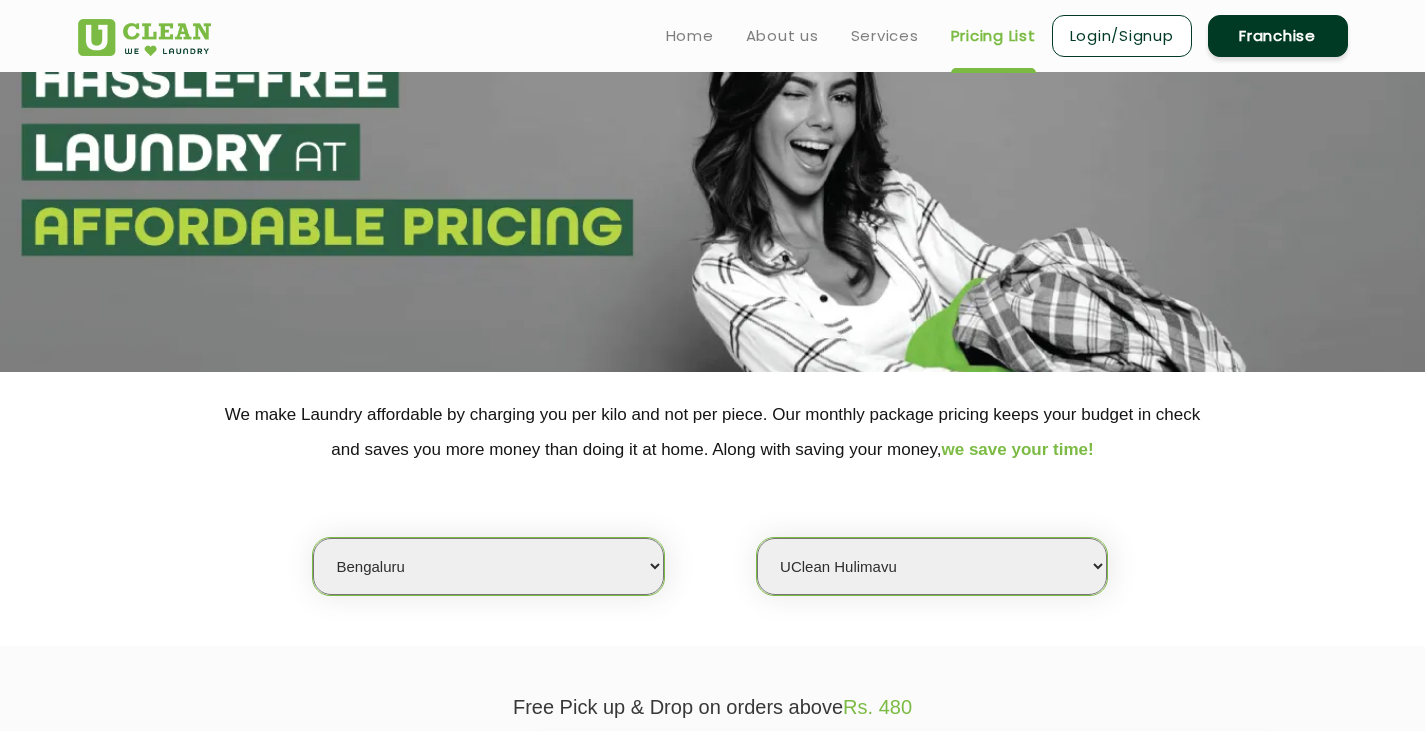 scroll, scrollTop: 0, scrollLeft: 0, axis: both 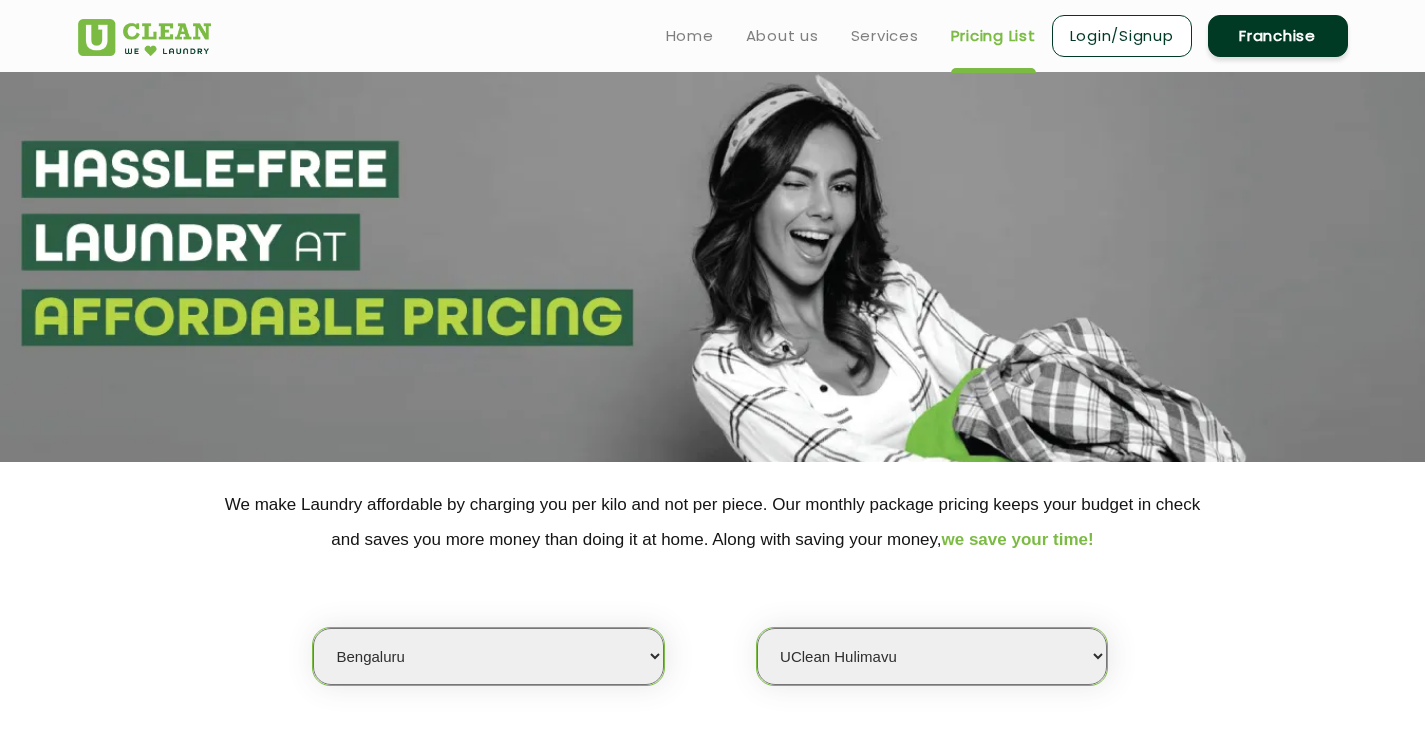 click on "Login/Signup" at bounding box center [1122, 36] 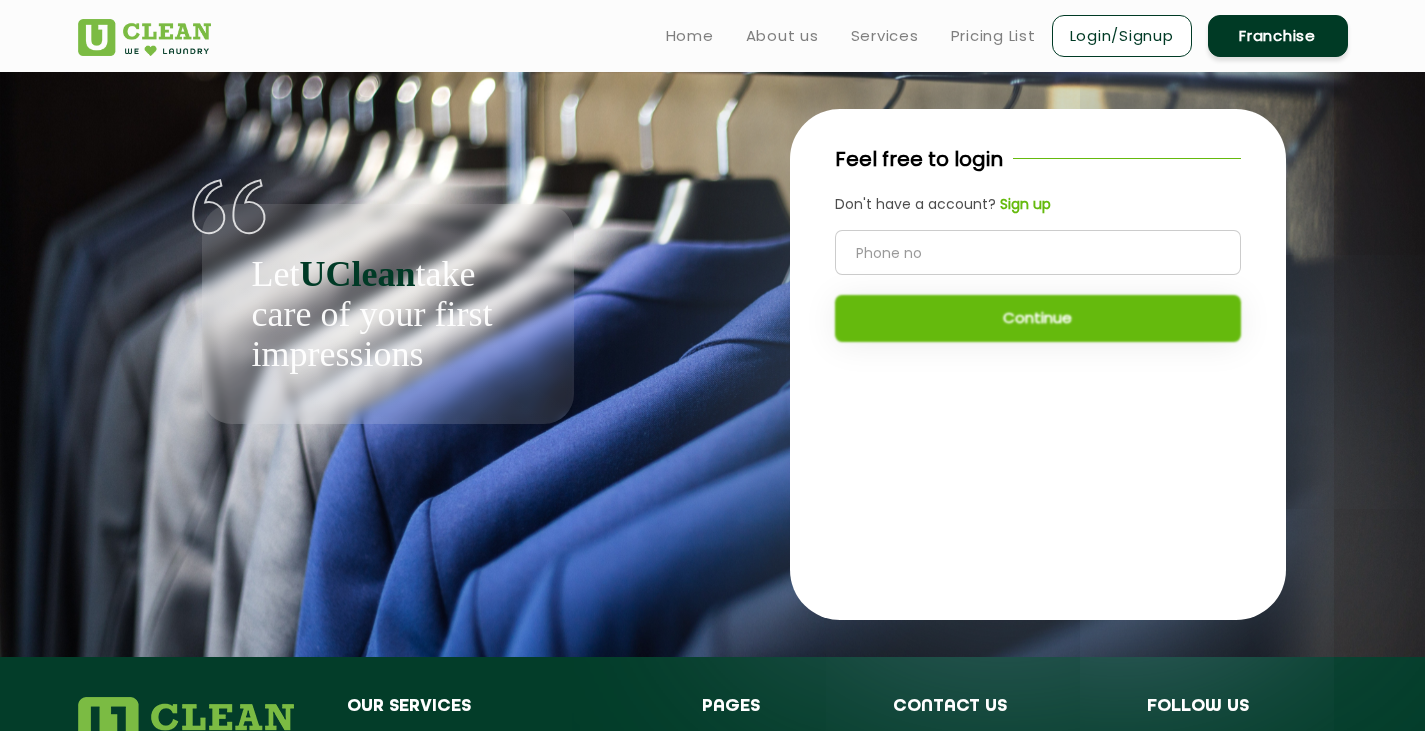 click 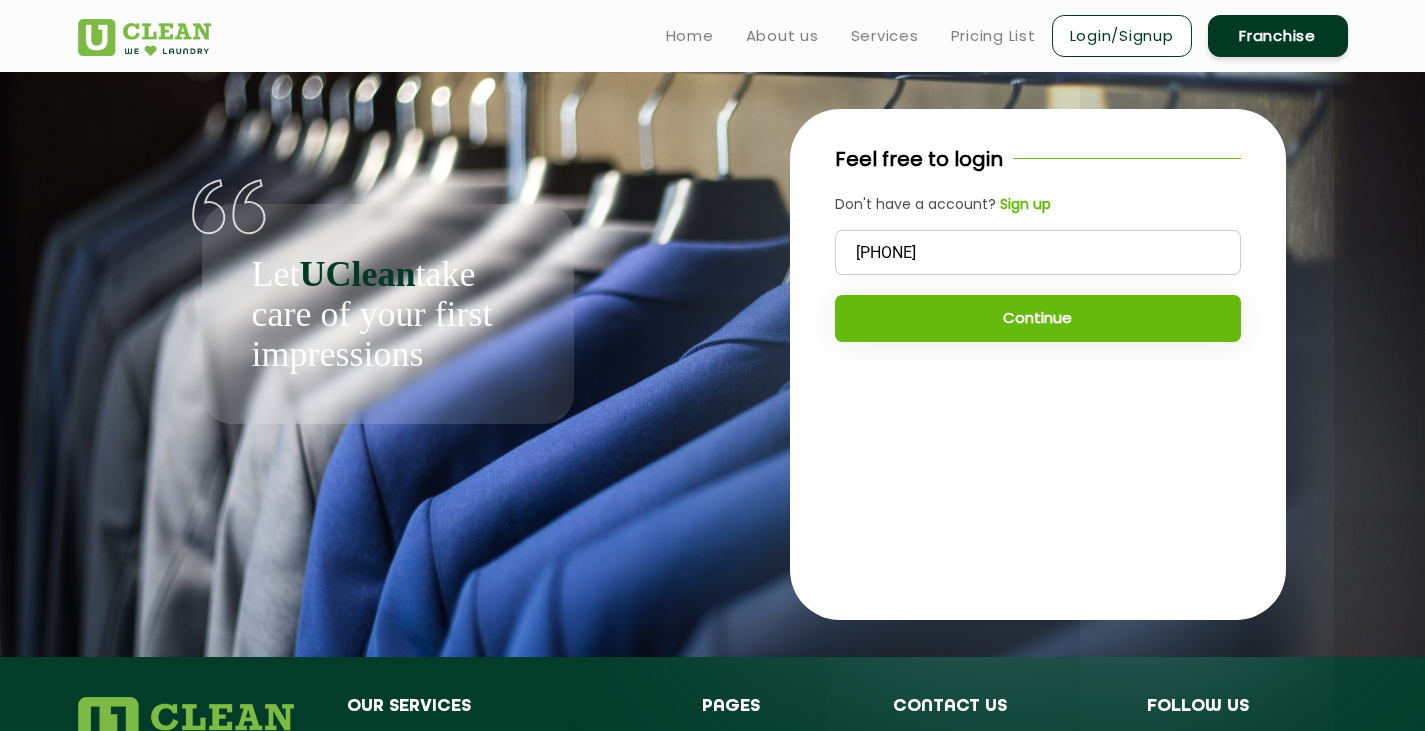 type on "[PHONE]" 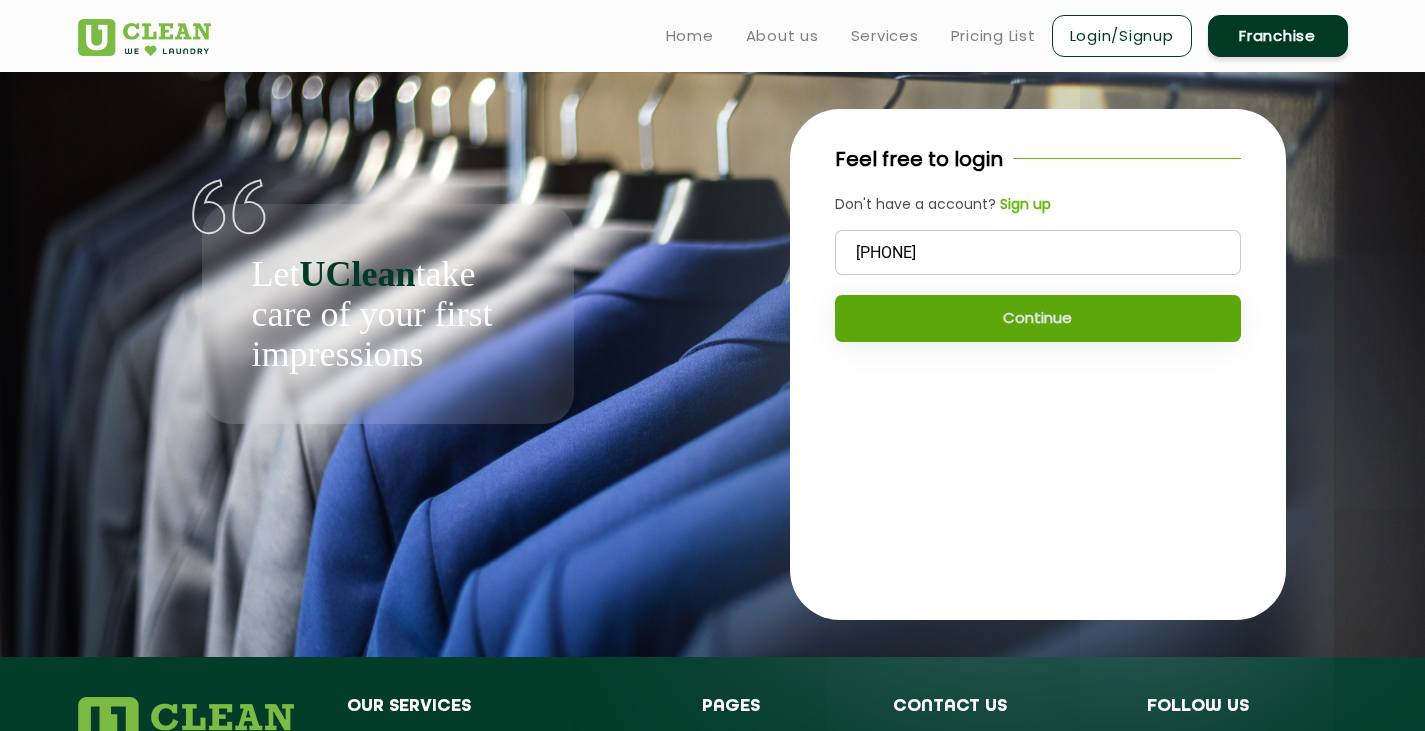click on "Continue" 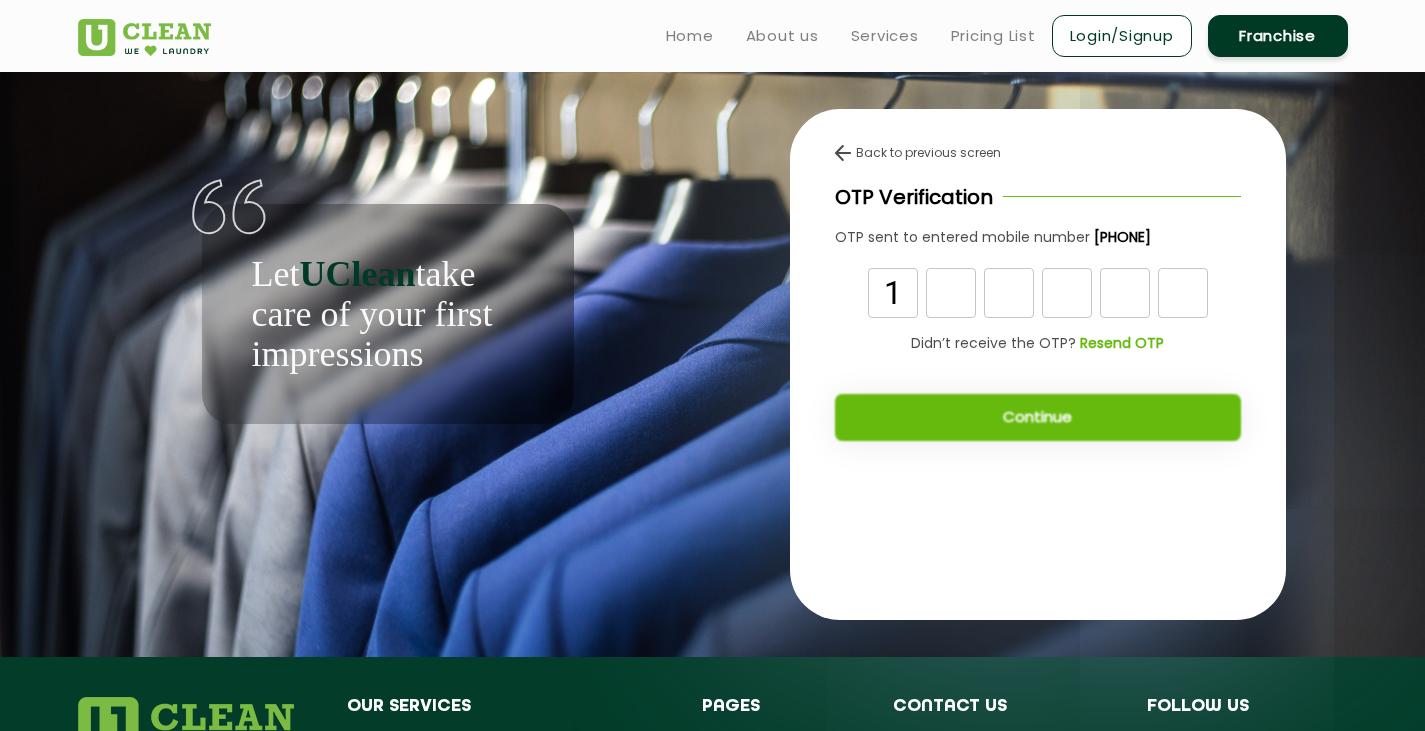 type on "1" 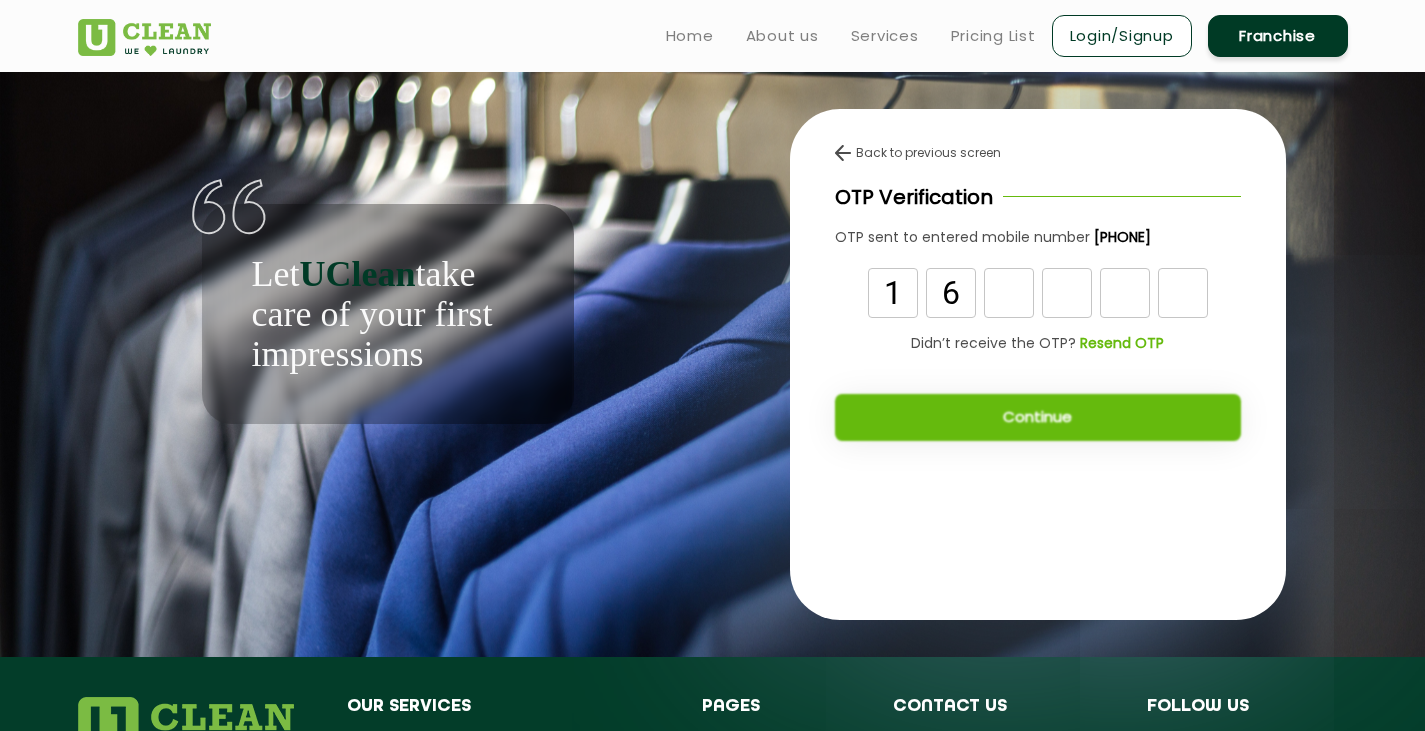 type on "6" 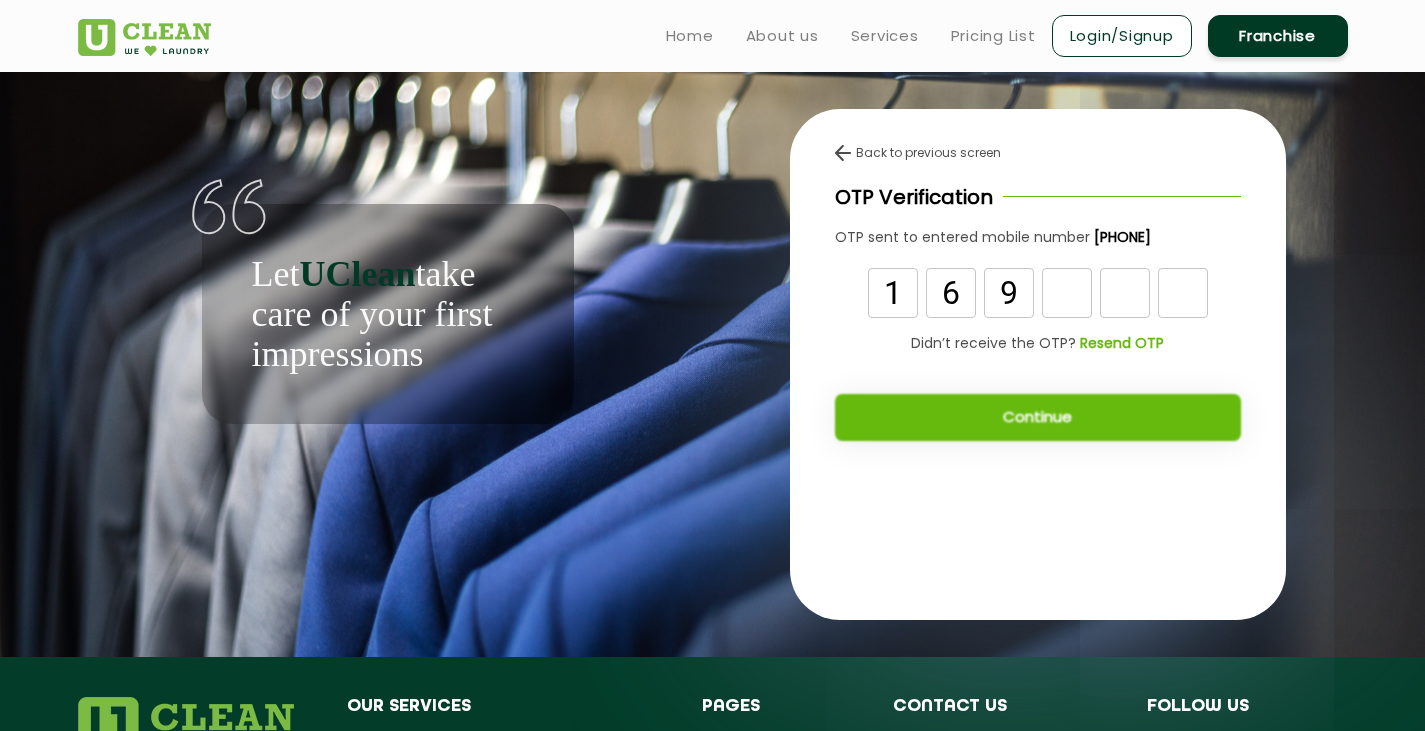 type on "9" 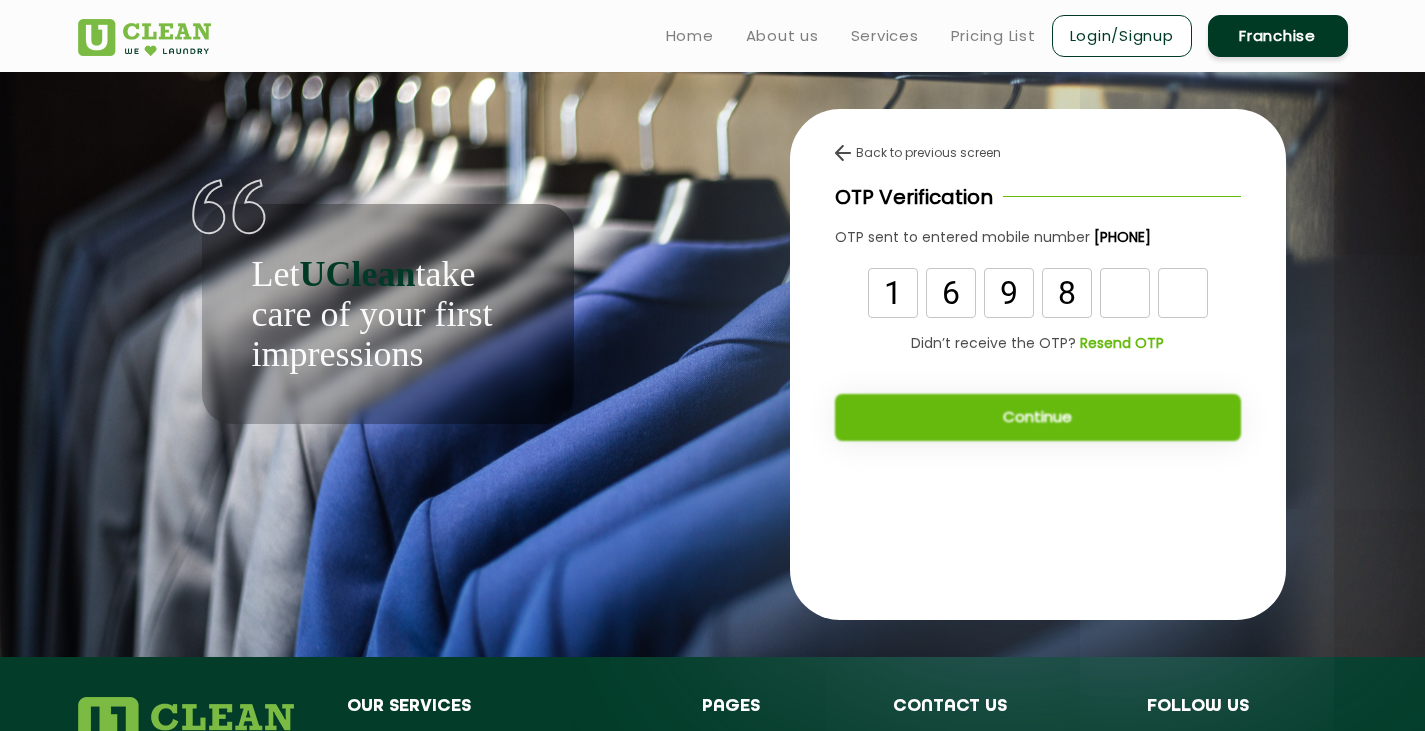 type on "8" 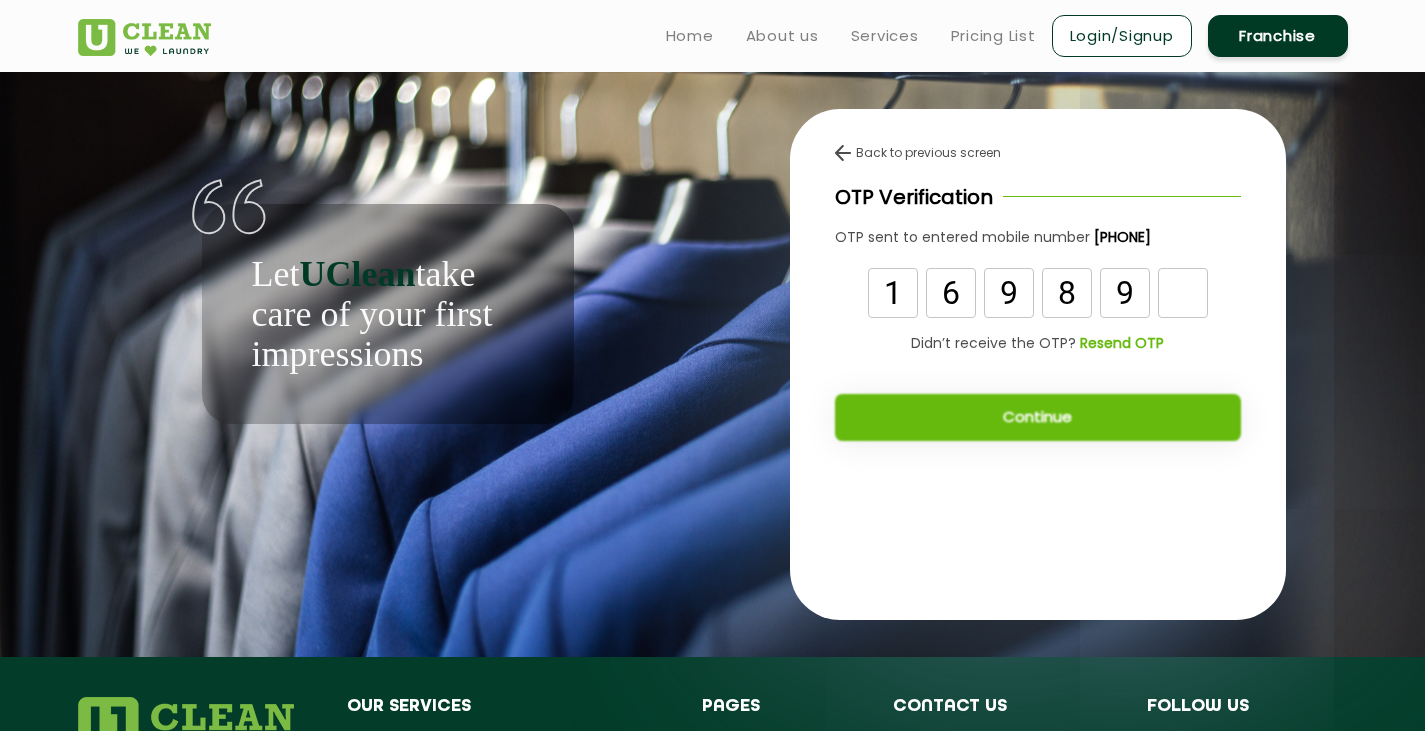 type on "9" 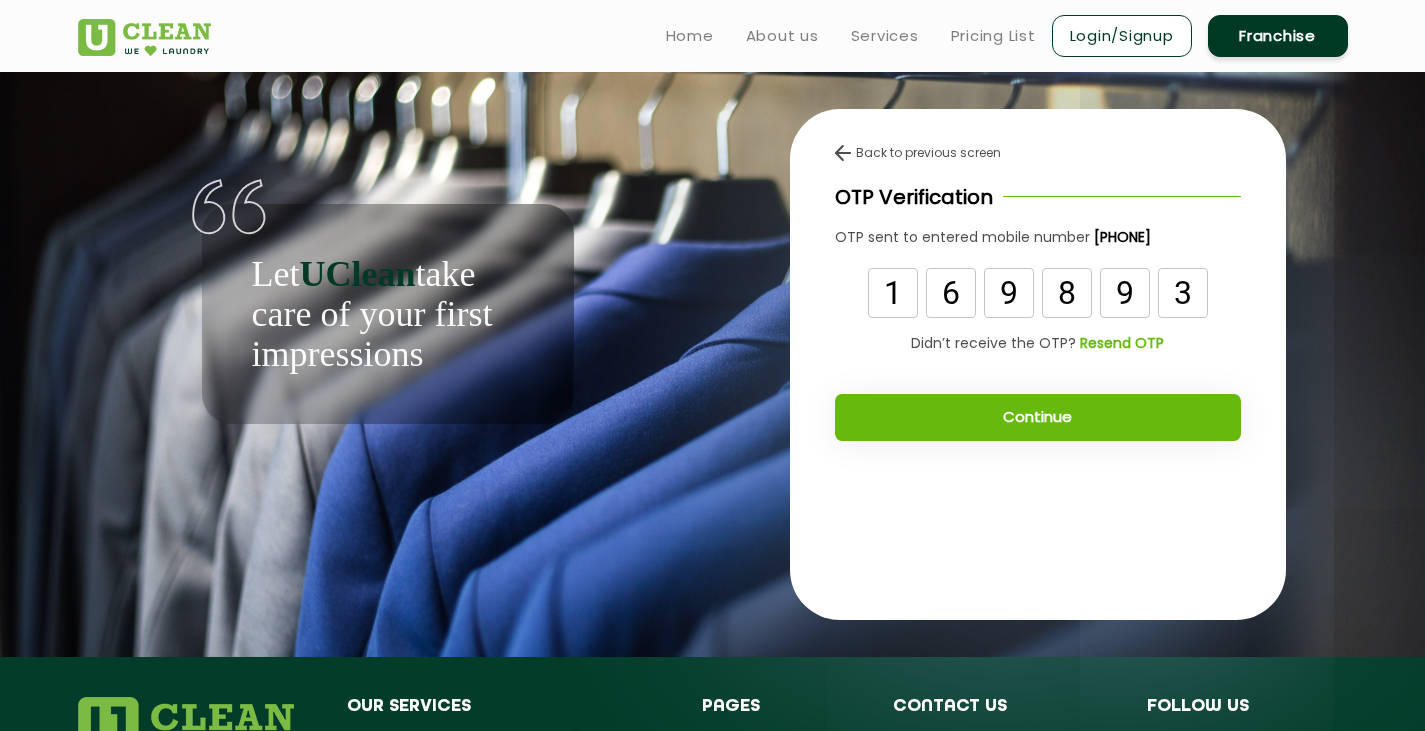 type on "3" 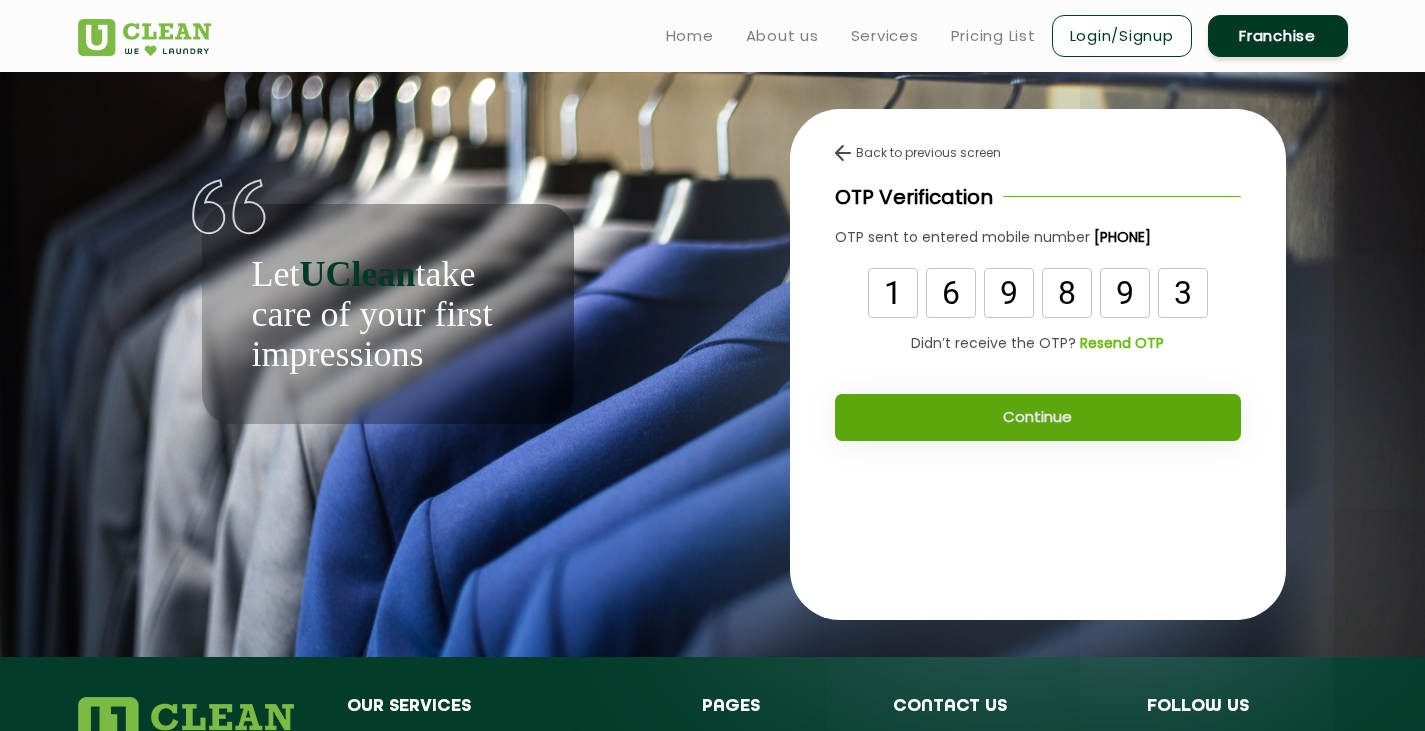 click on "Continue" 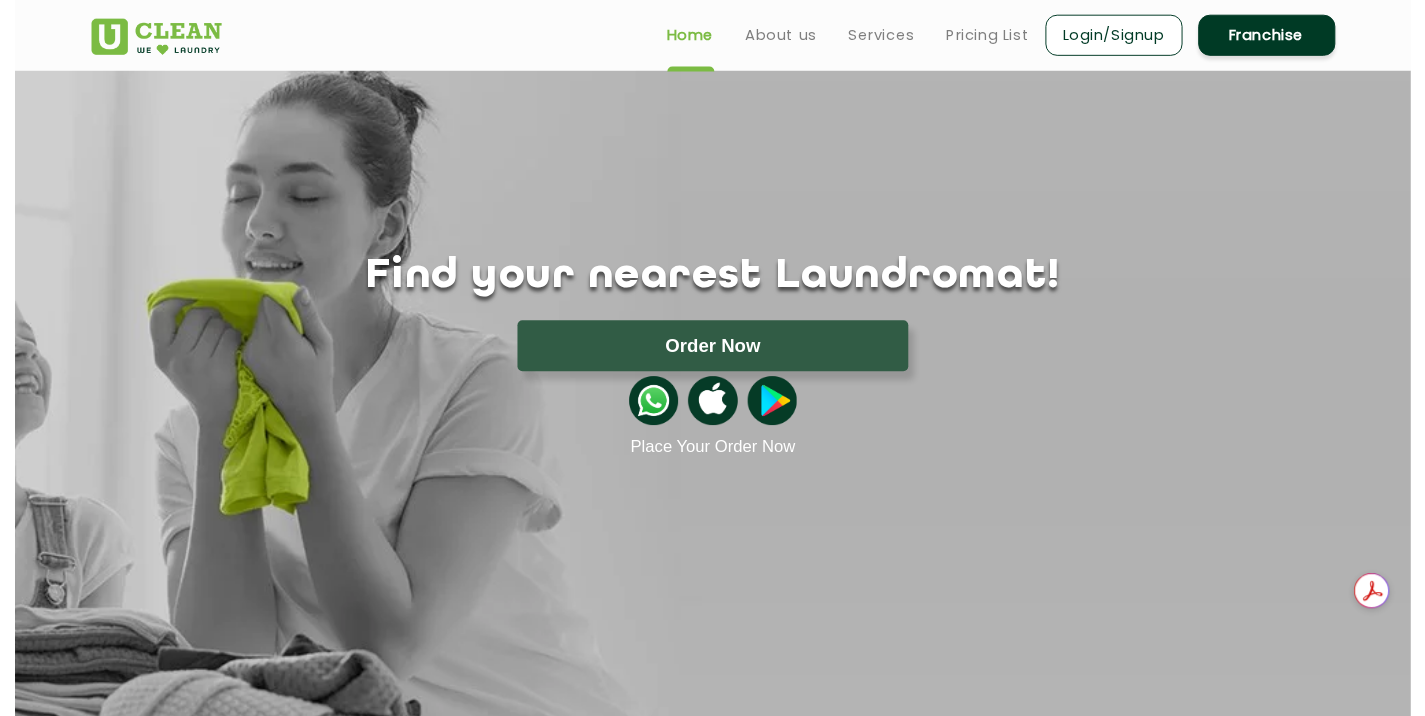 scroll, scrollTop: 0, scrollLeft: 0, axis: both 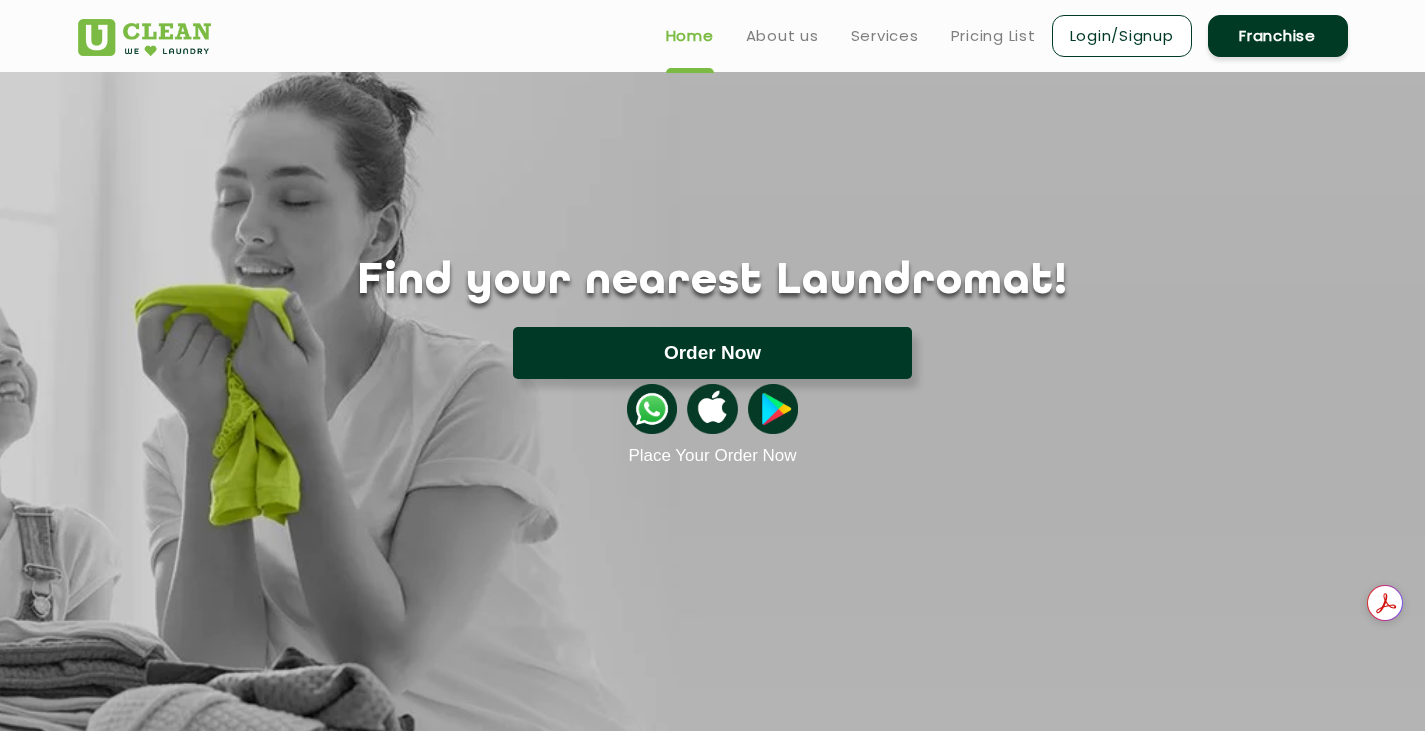 click on "Order Now" 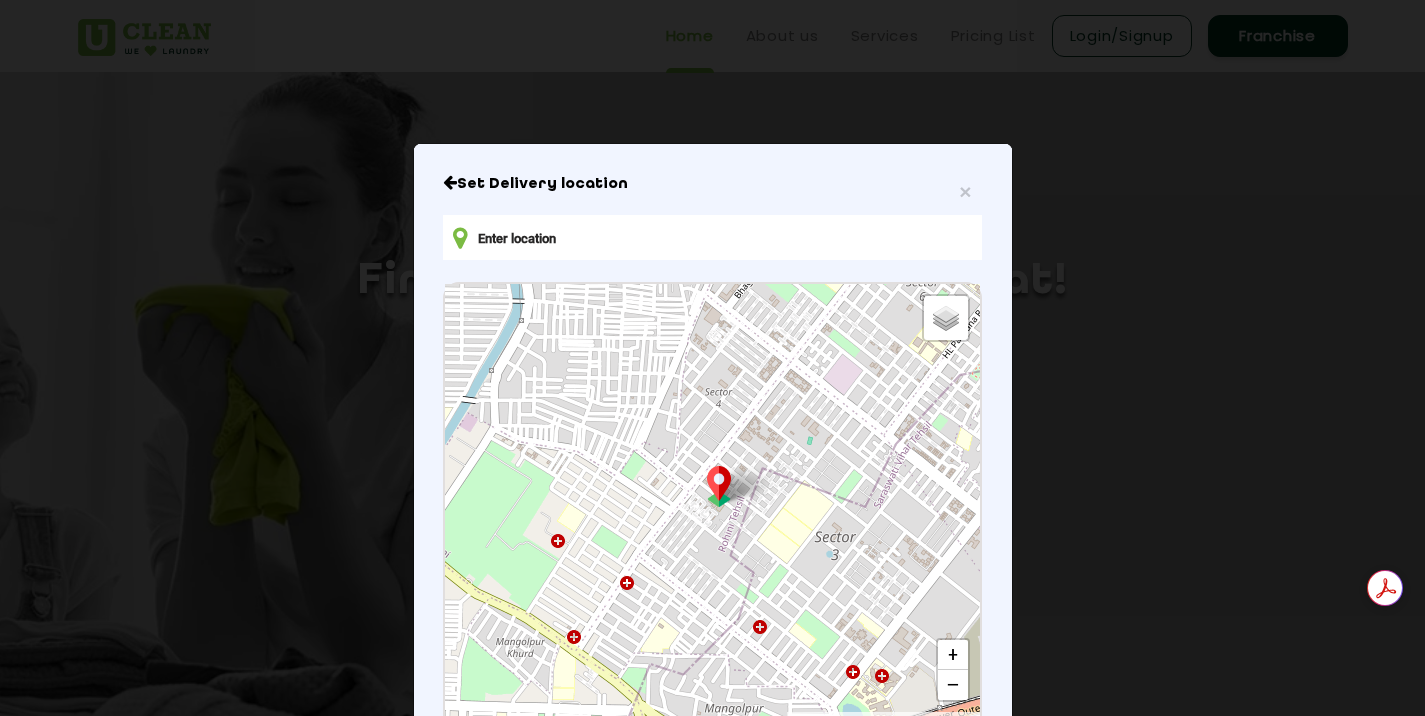click at bounding box center [712, 237] 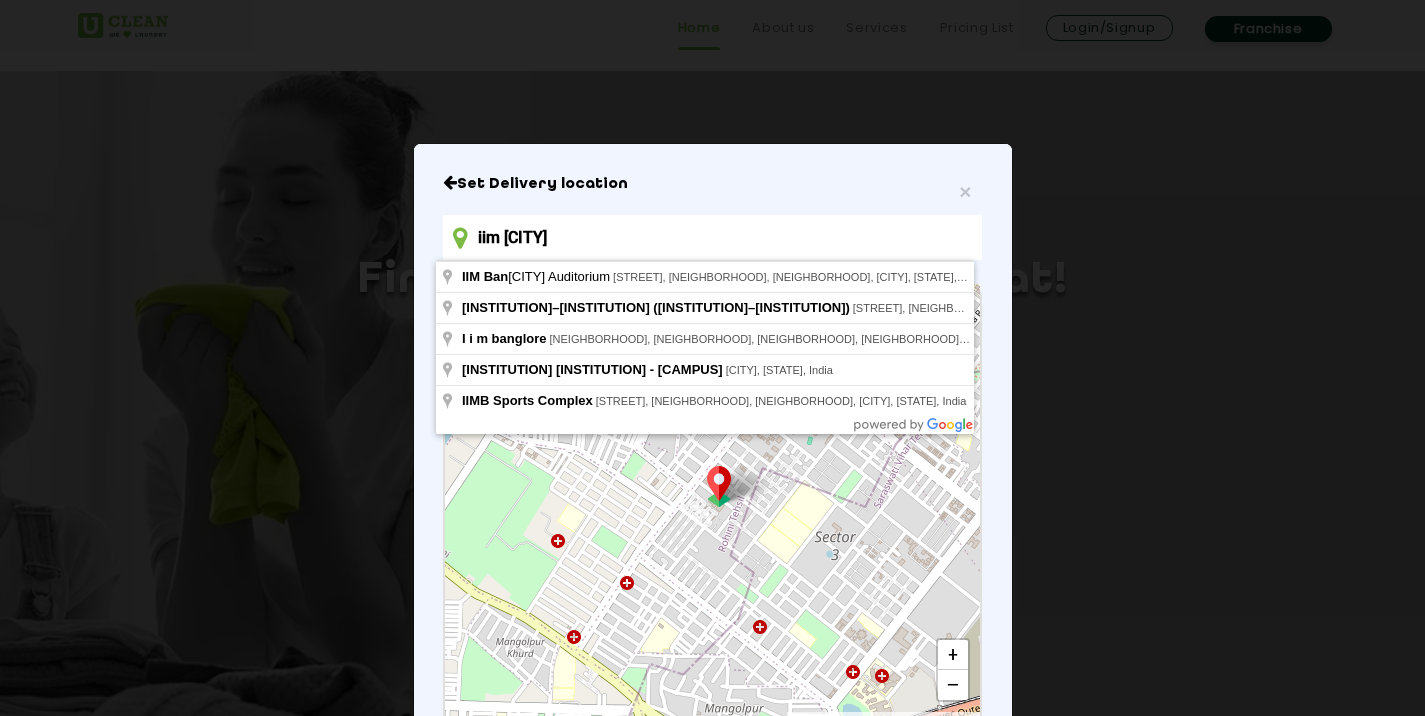 scroll, scrollTop: 0, scrollLeft: 0, axis: both 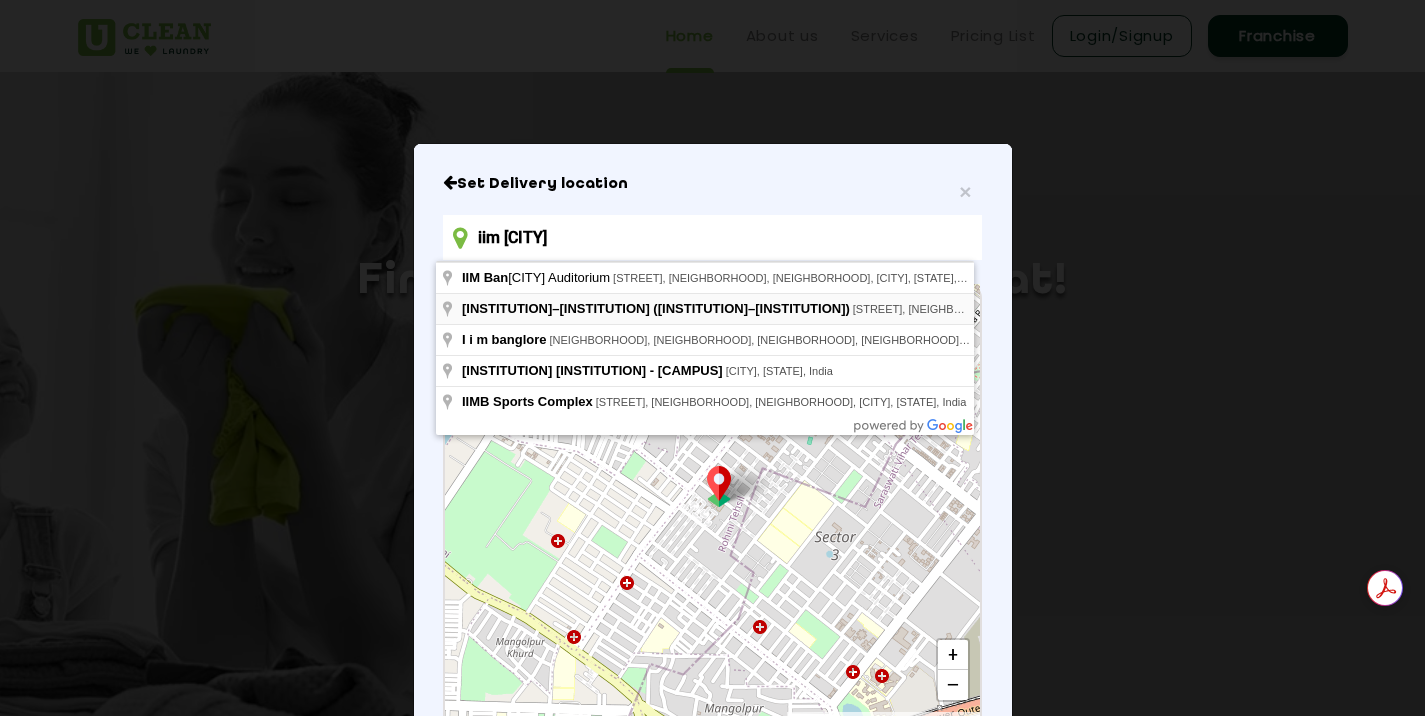 type on "[INSTITUTION]–[INSTITUTION], [STREET], [NEIGHBORHOOD], [NEIGHBORHOOD], [CITY], [STATE], India" 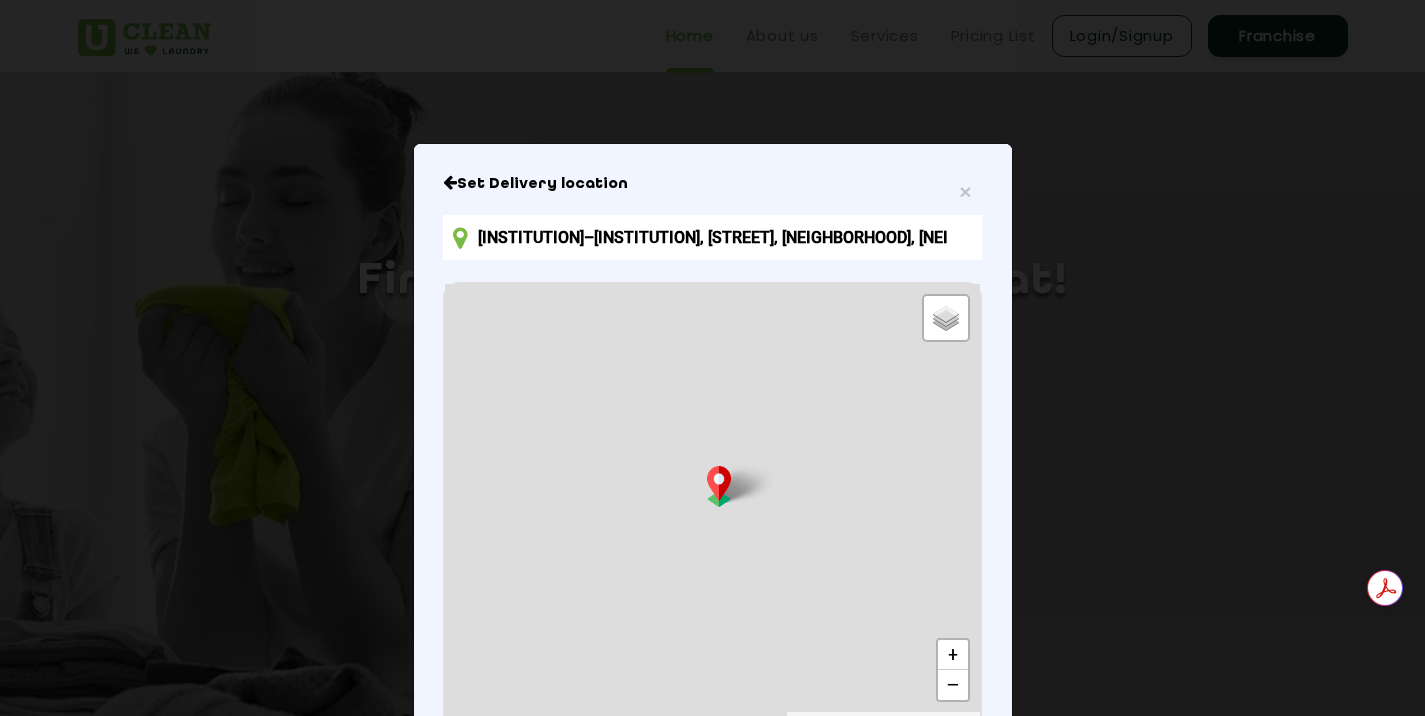 scroll, scrollTop: 252, scrollLeft: 0, axis: vertical 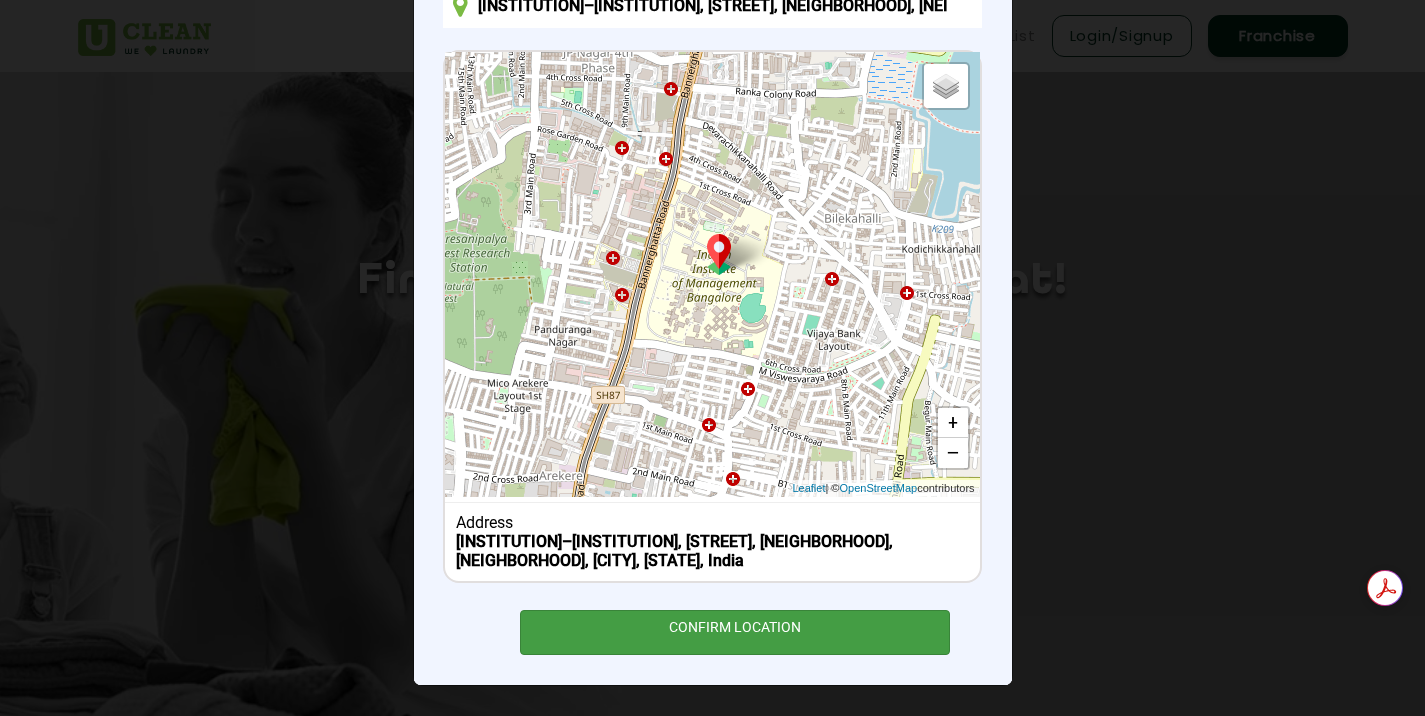 click on "CONFIRM LOCATION" at bounding box center (735, 632) 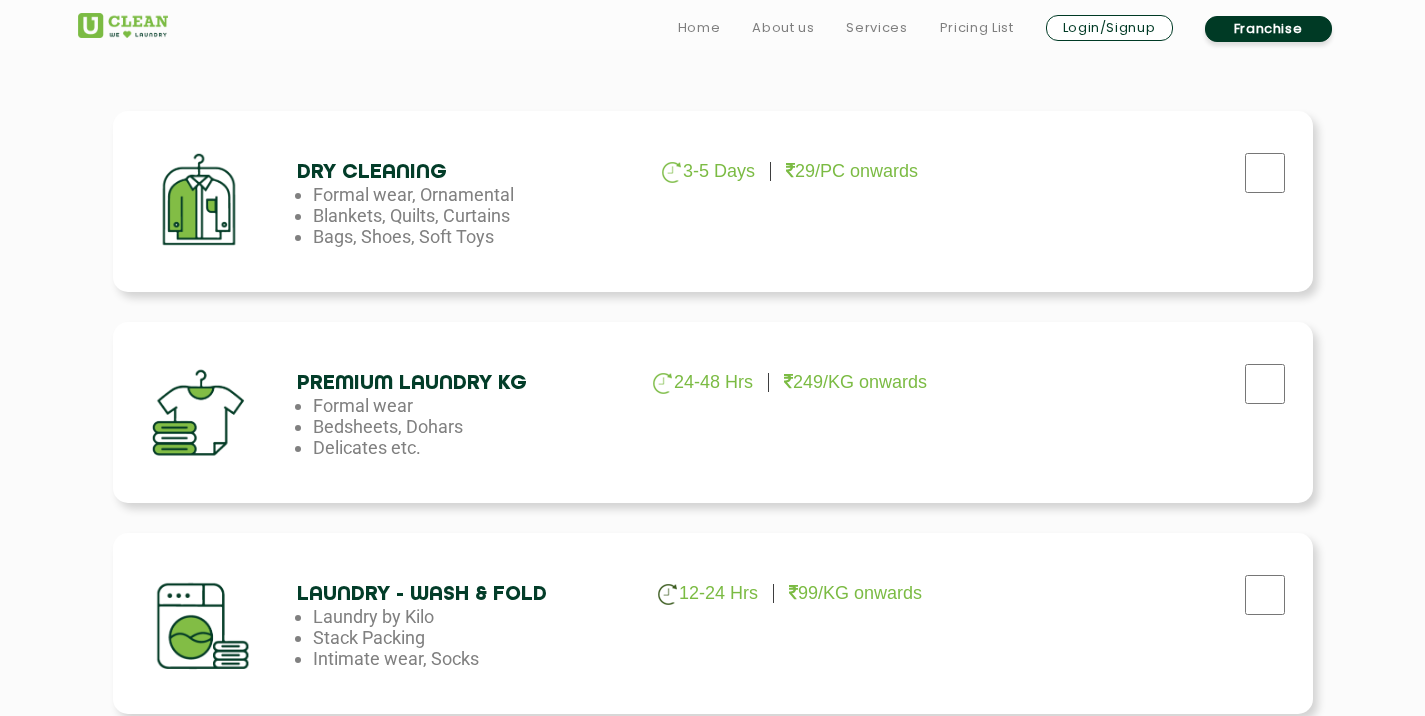scroll, scrollTop: 673, scrollLeft: 0, axis: vertical 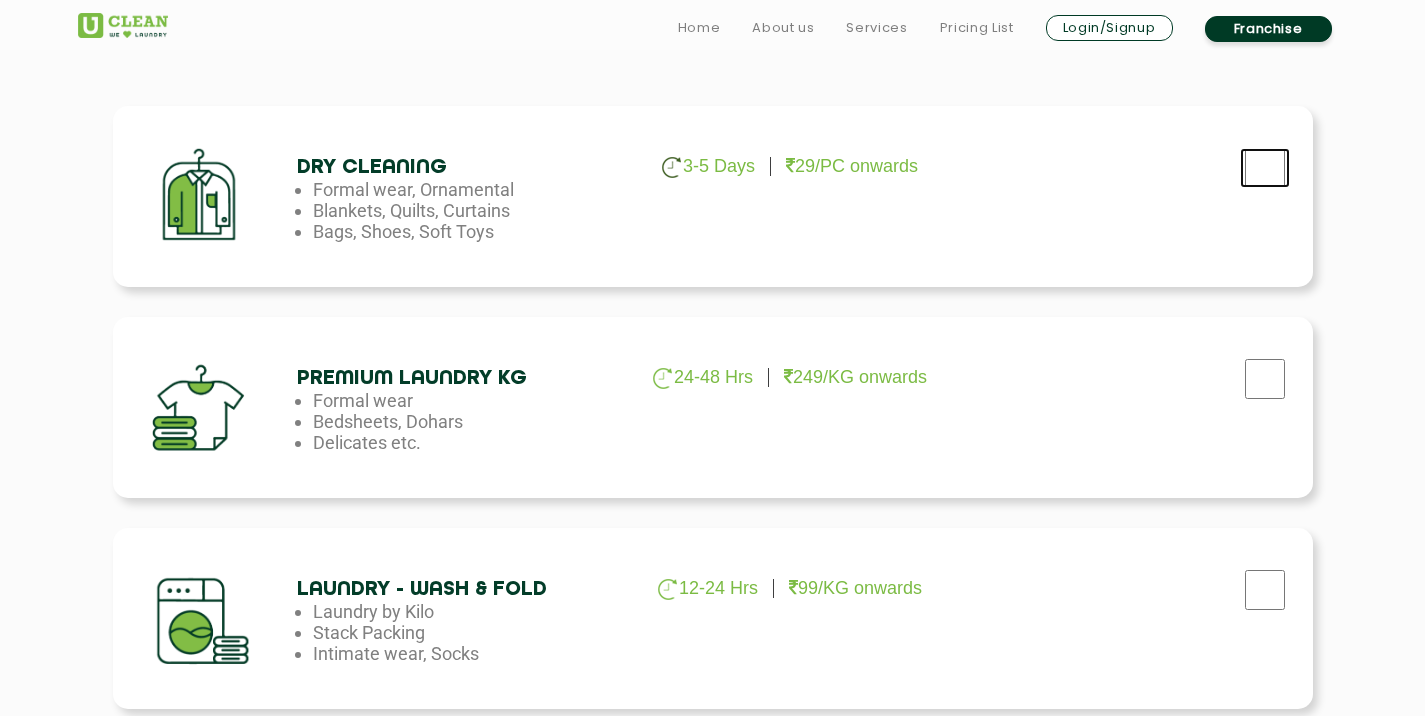click at bounding box center (1265, 168) 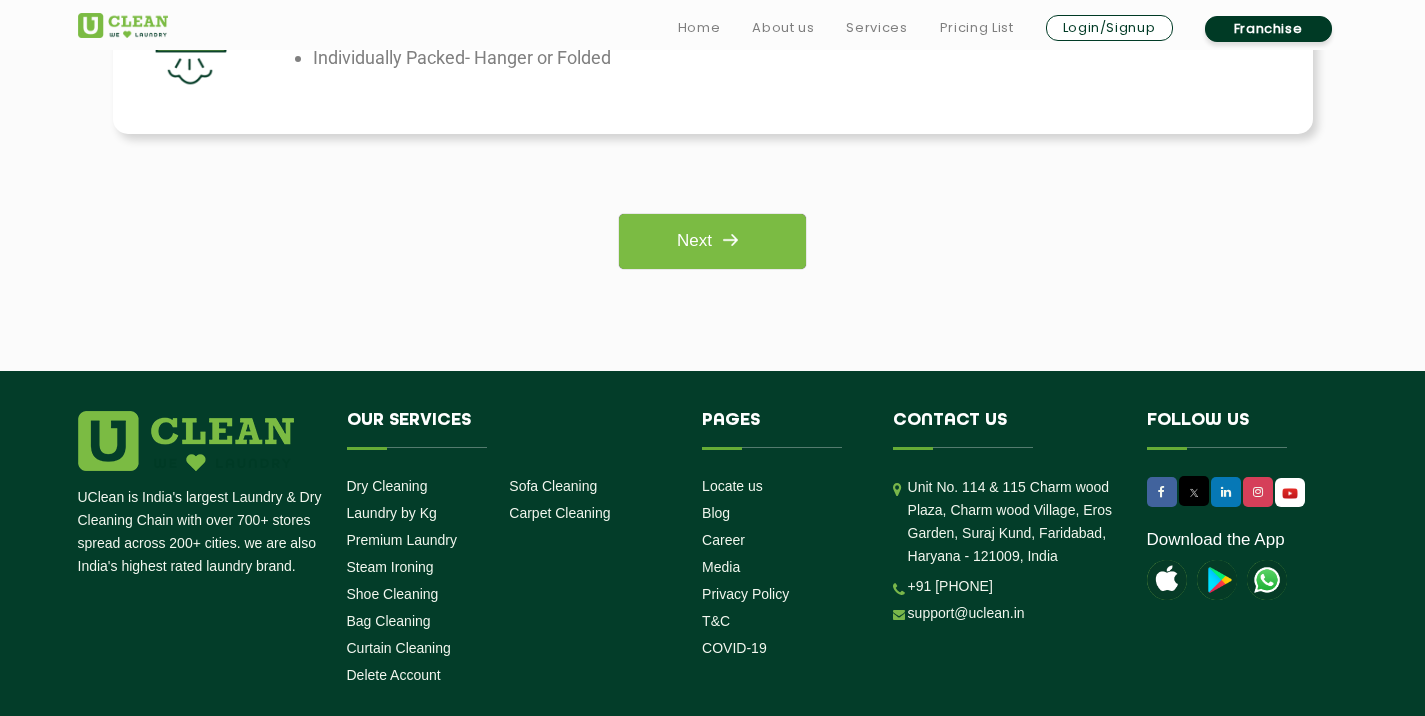 scroll, scrollTop: 1803, scrollLeft: 0, axis: vertical 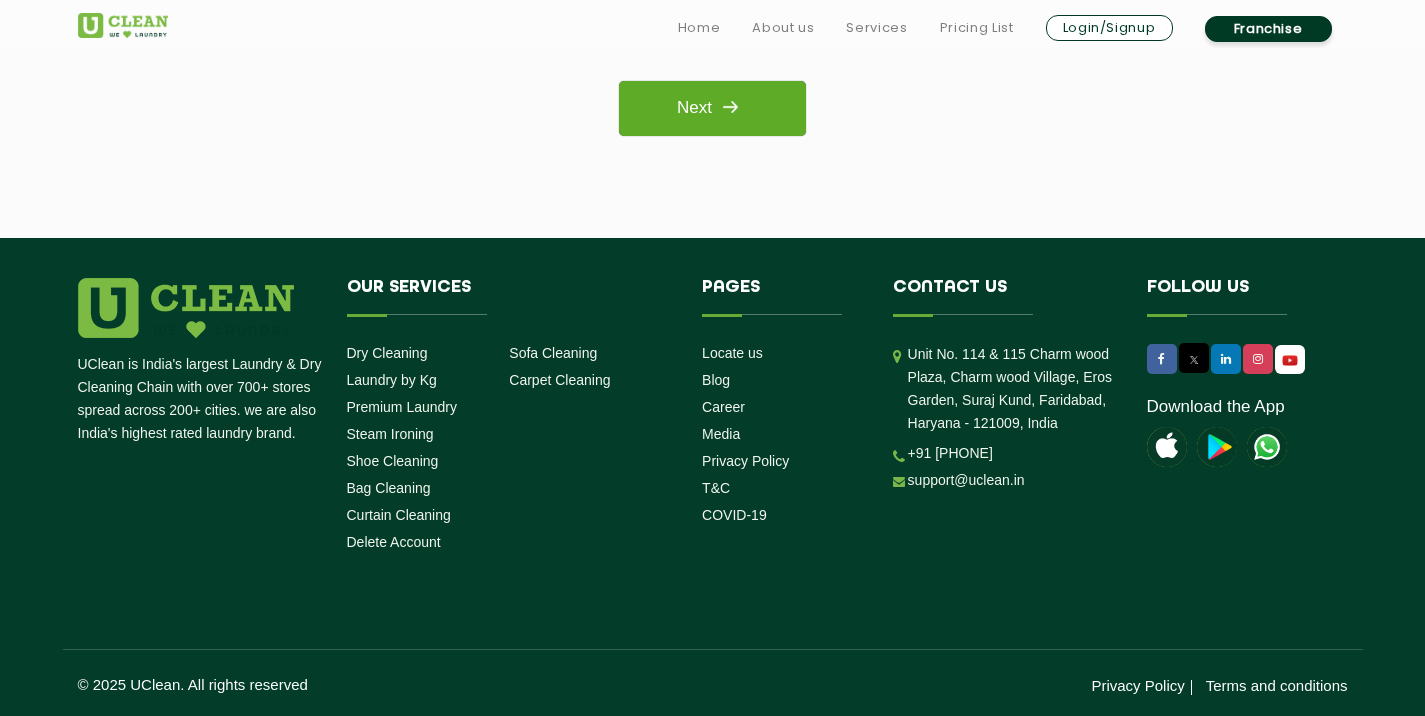 click on "Next" at bounding box center (712, 108) 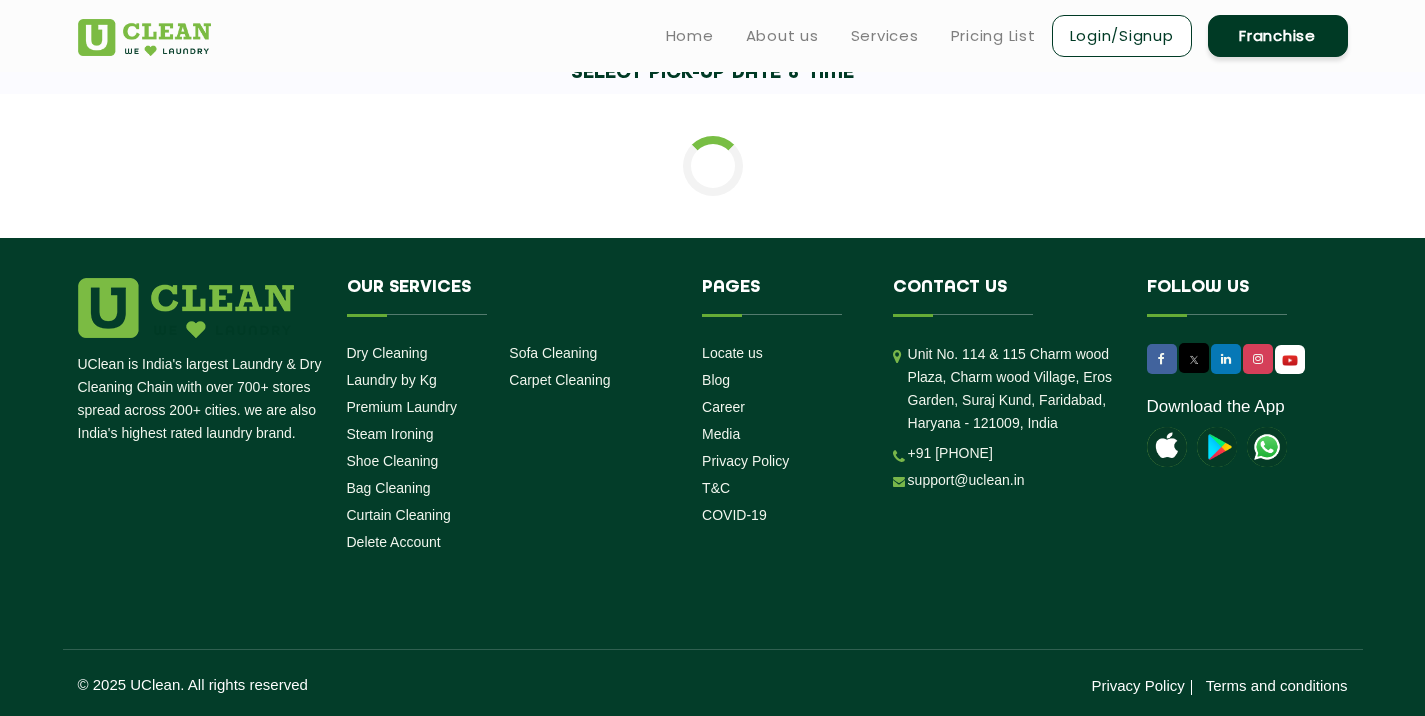 scroll, scrollTop: 0, scrollLeft: 0, axis: both 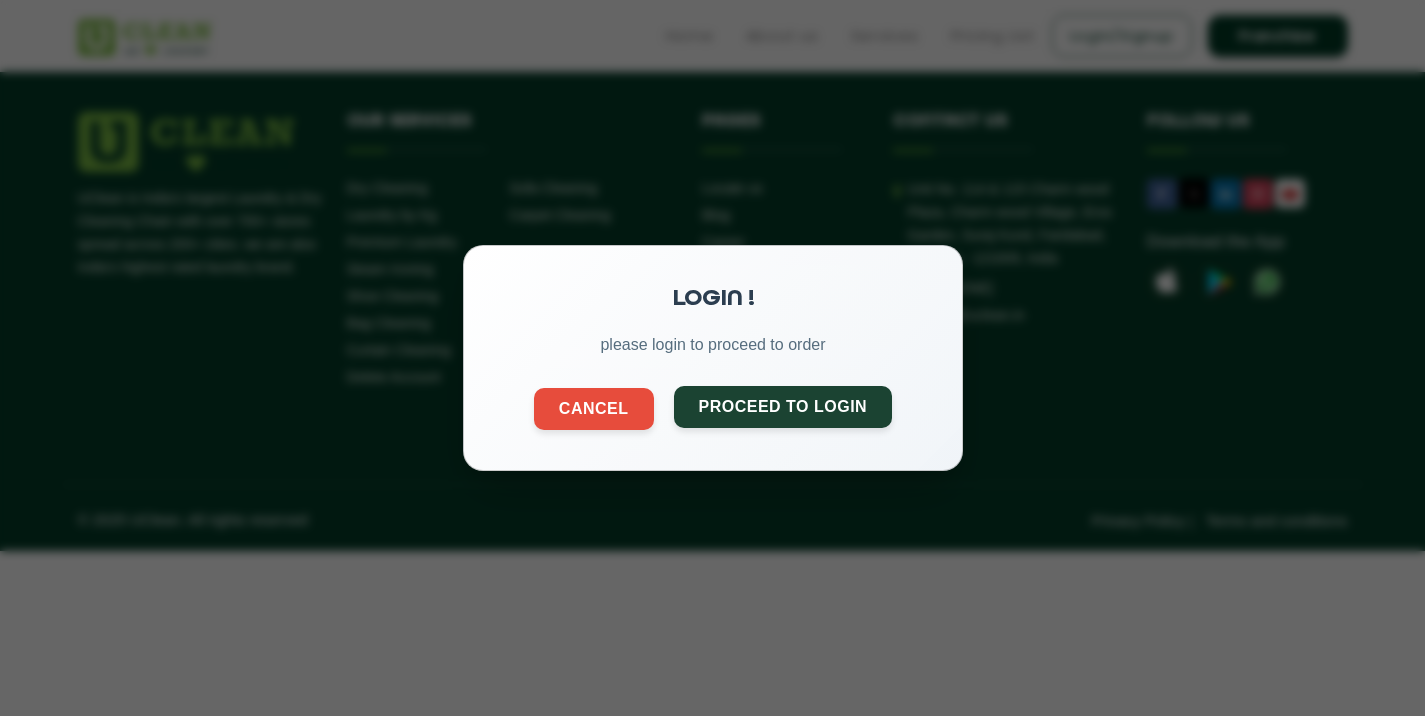 click on "Proceed to Login" 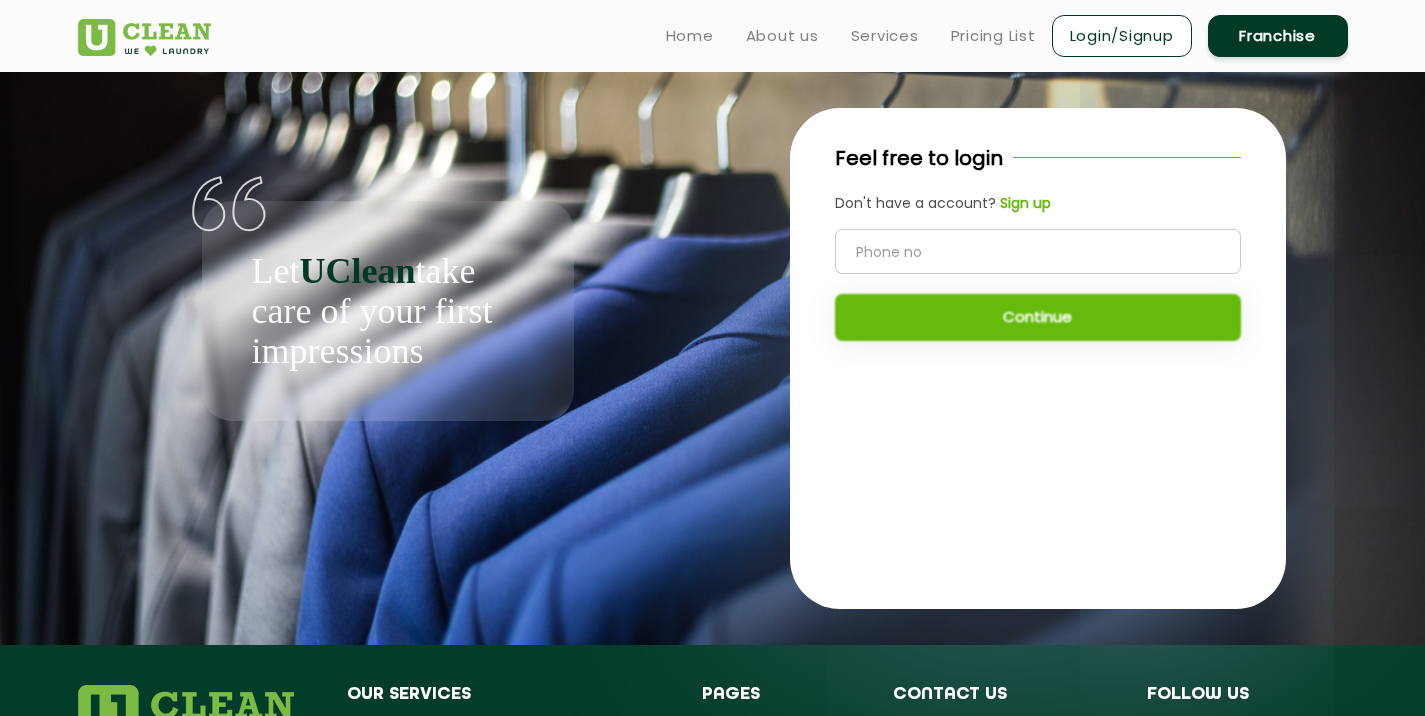 click 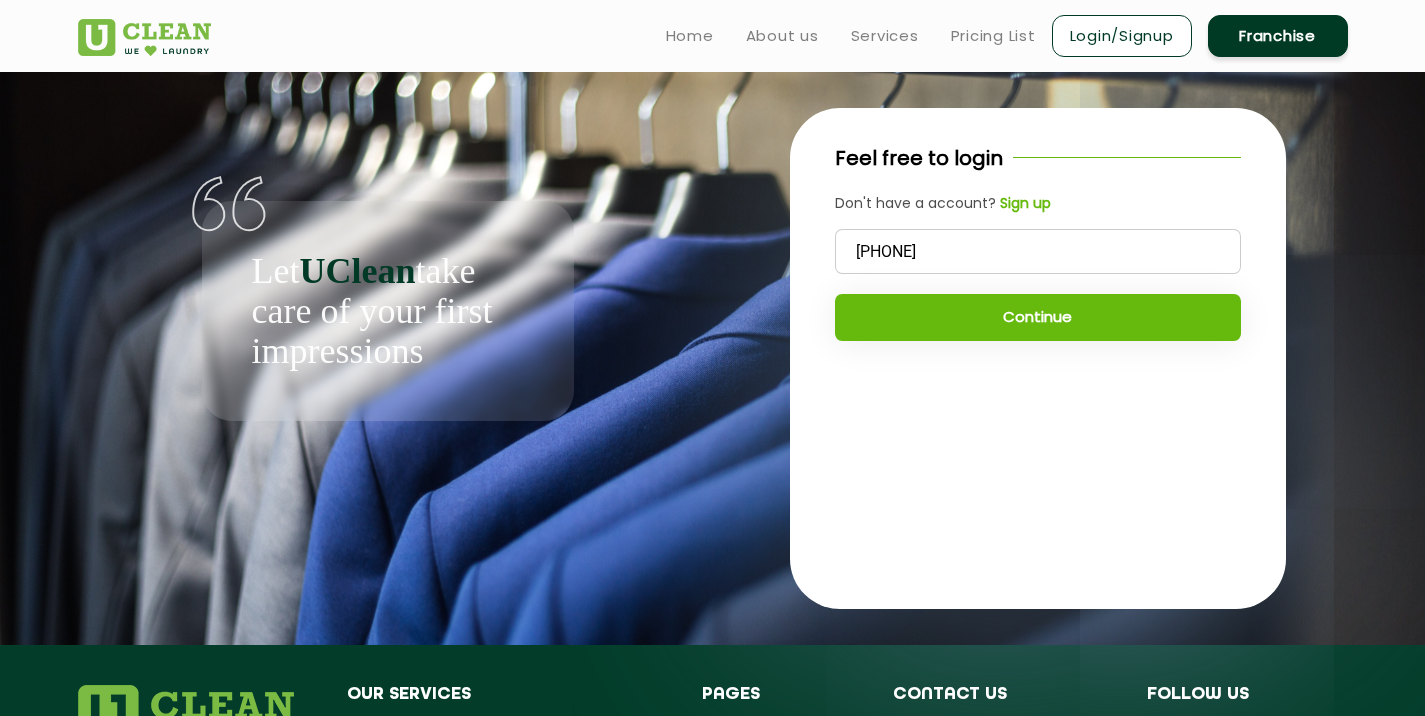 type on "9582855644" 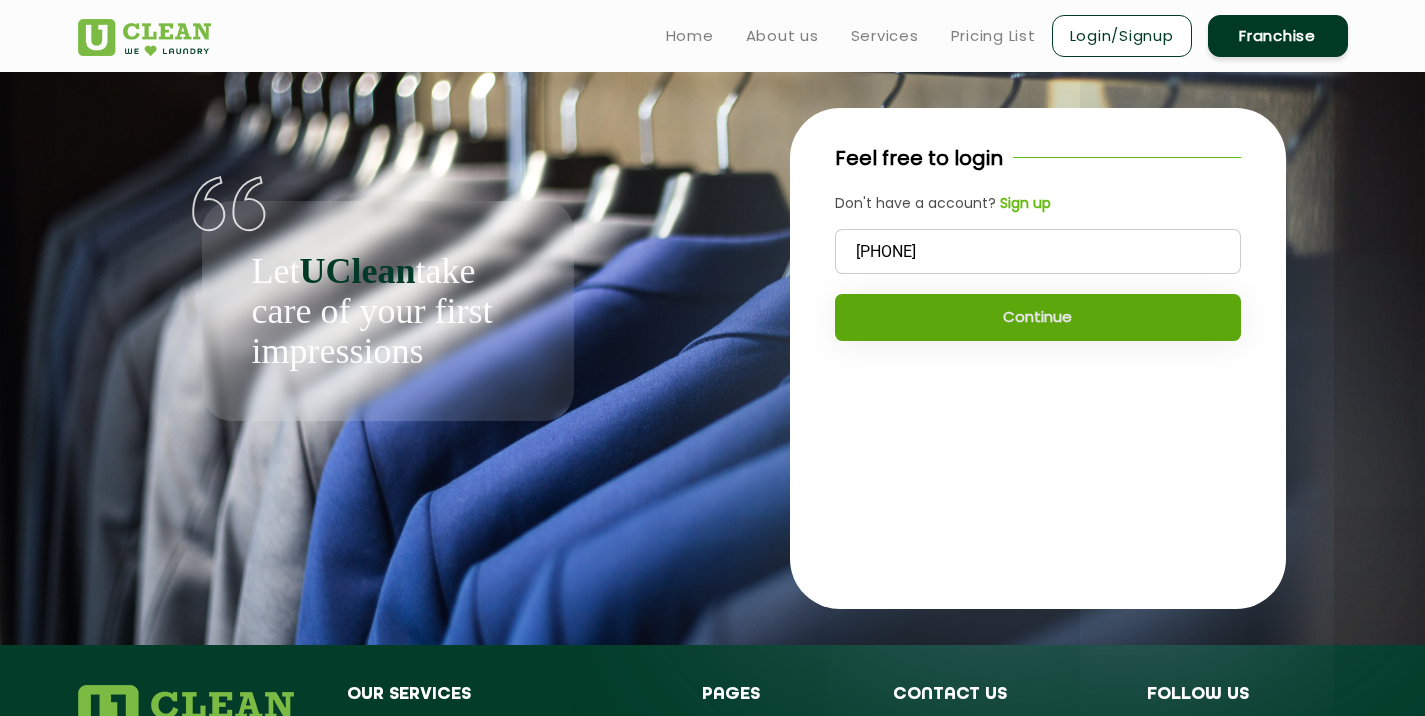 click on "Continue" 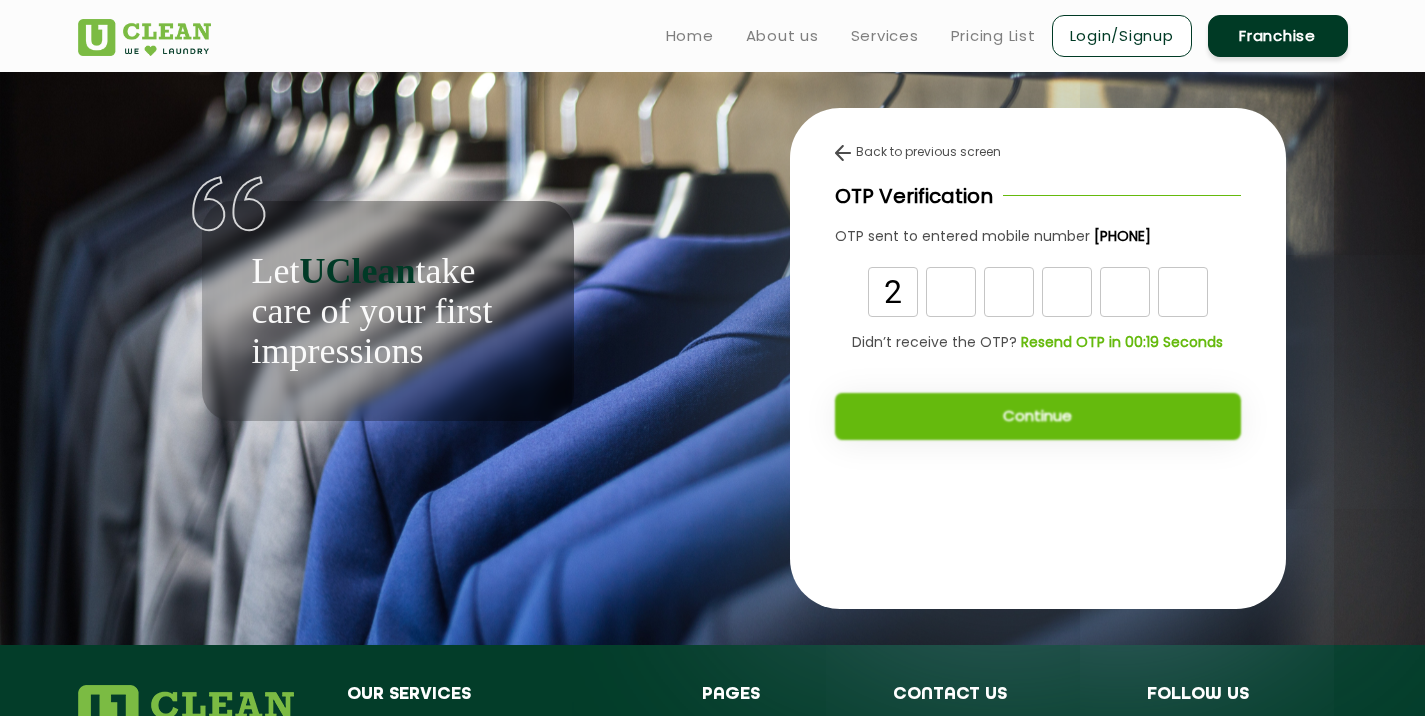 type on "2" 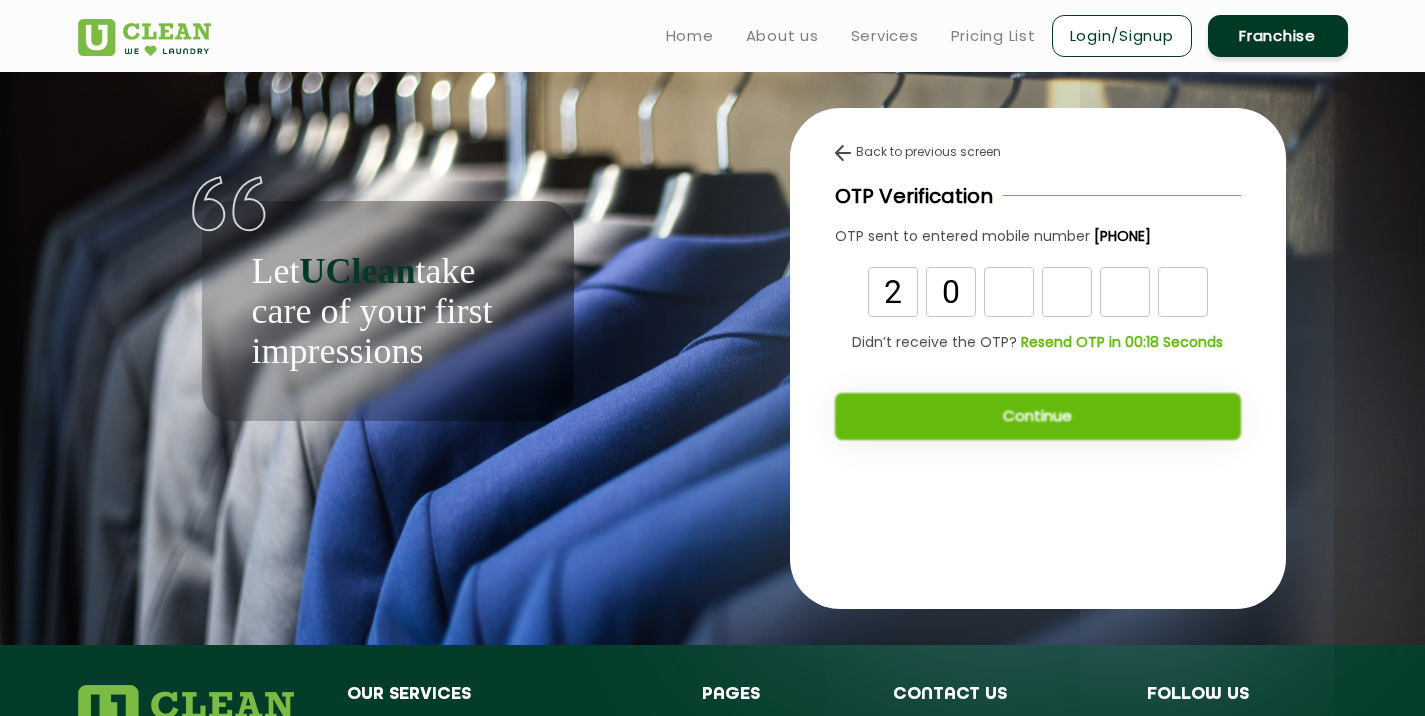 type on "0" 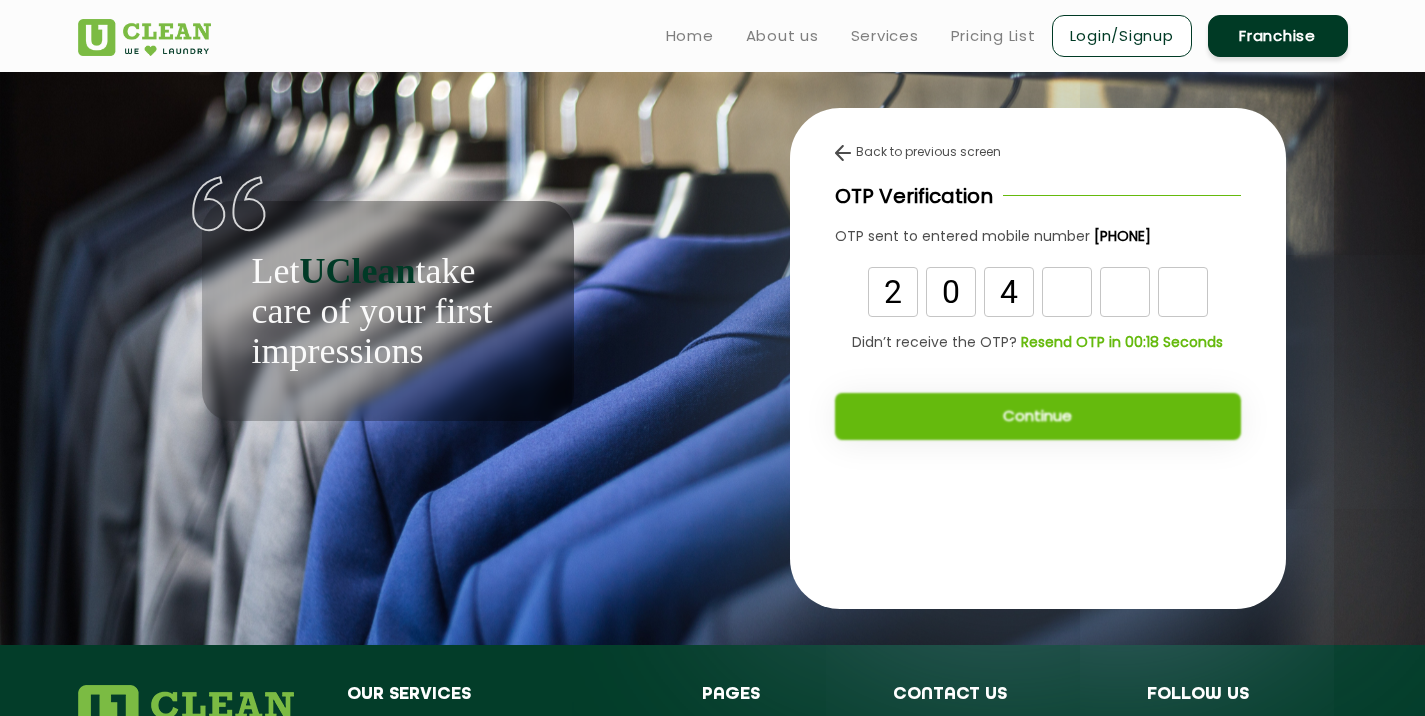 type on "4" 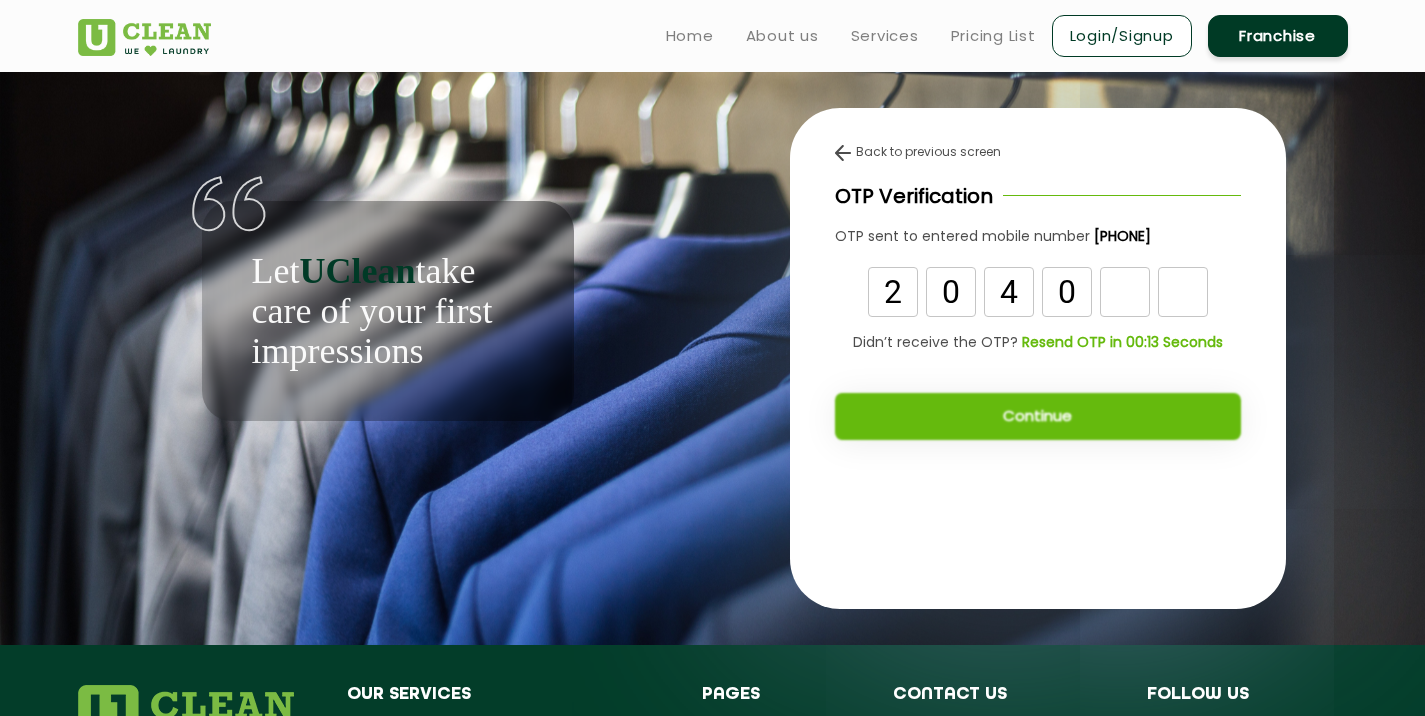 type on "0" 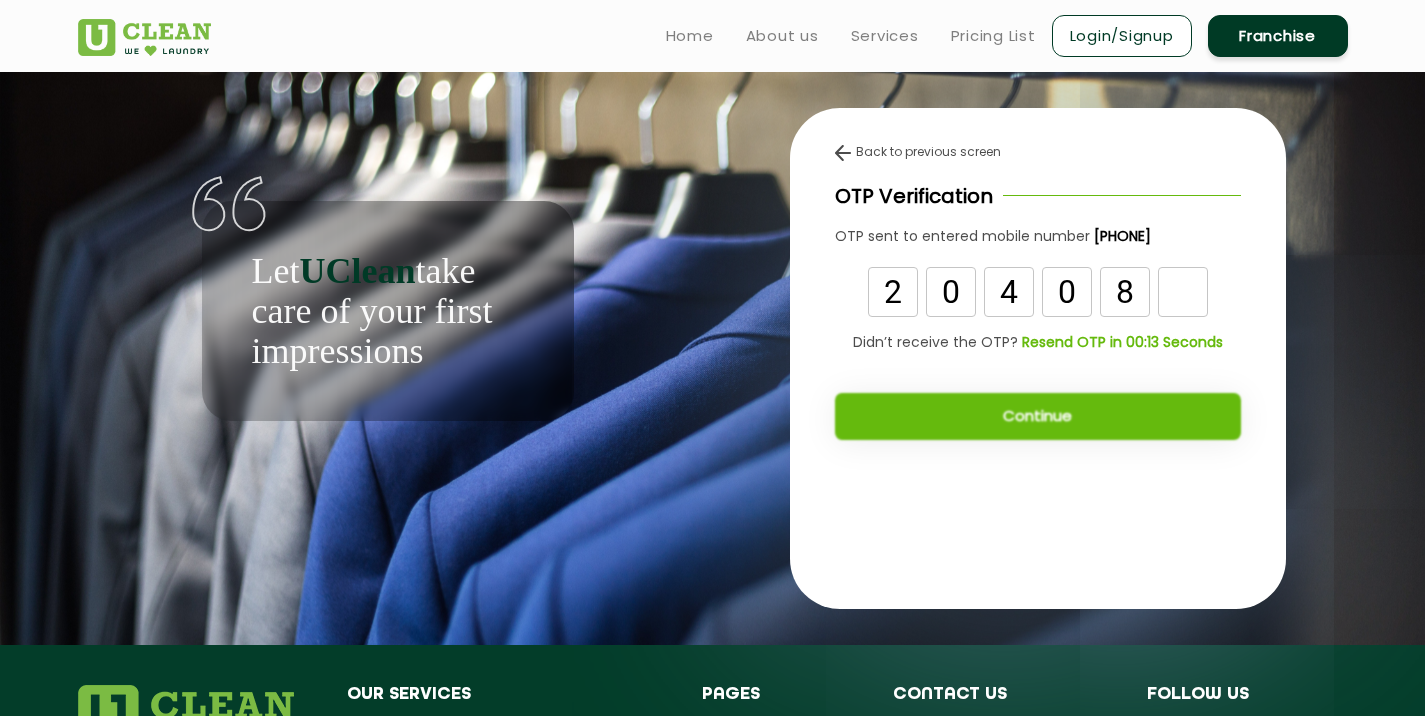 type on "8" 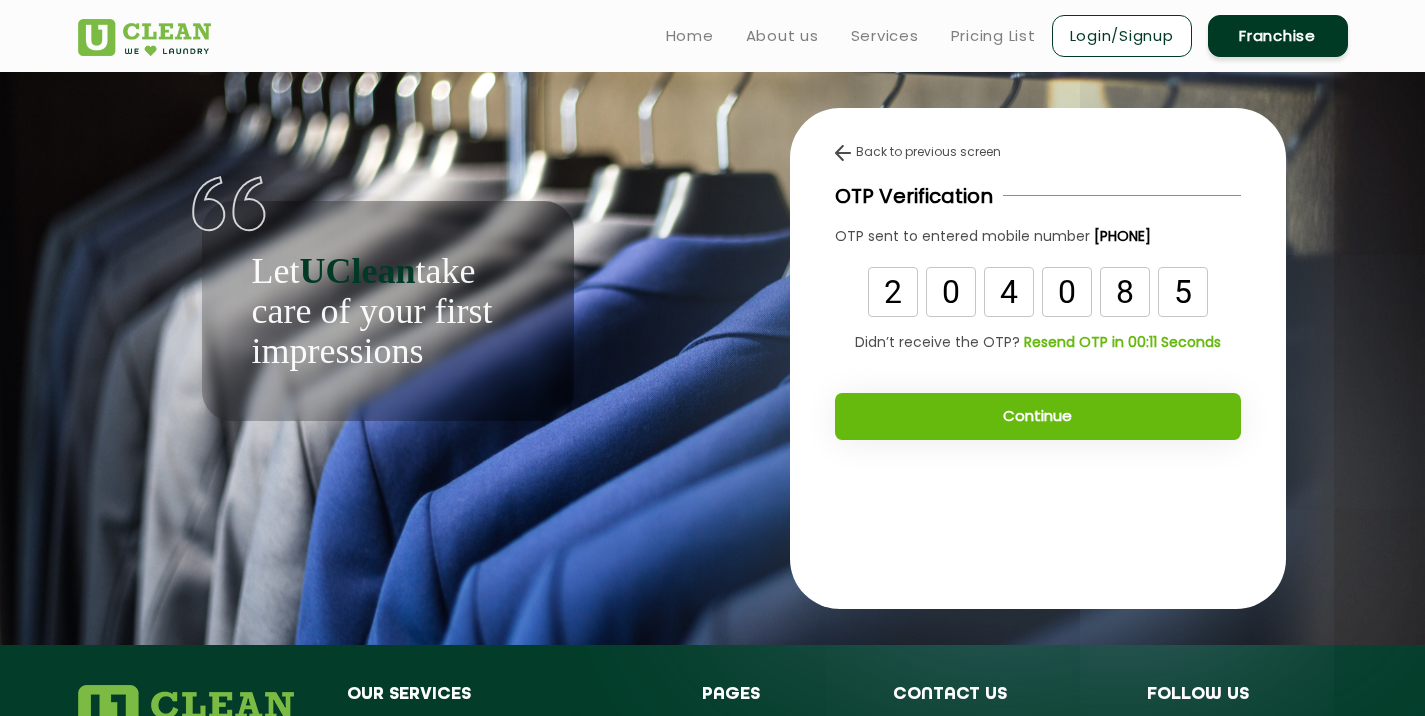 type on "5" 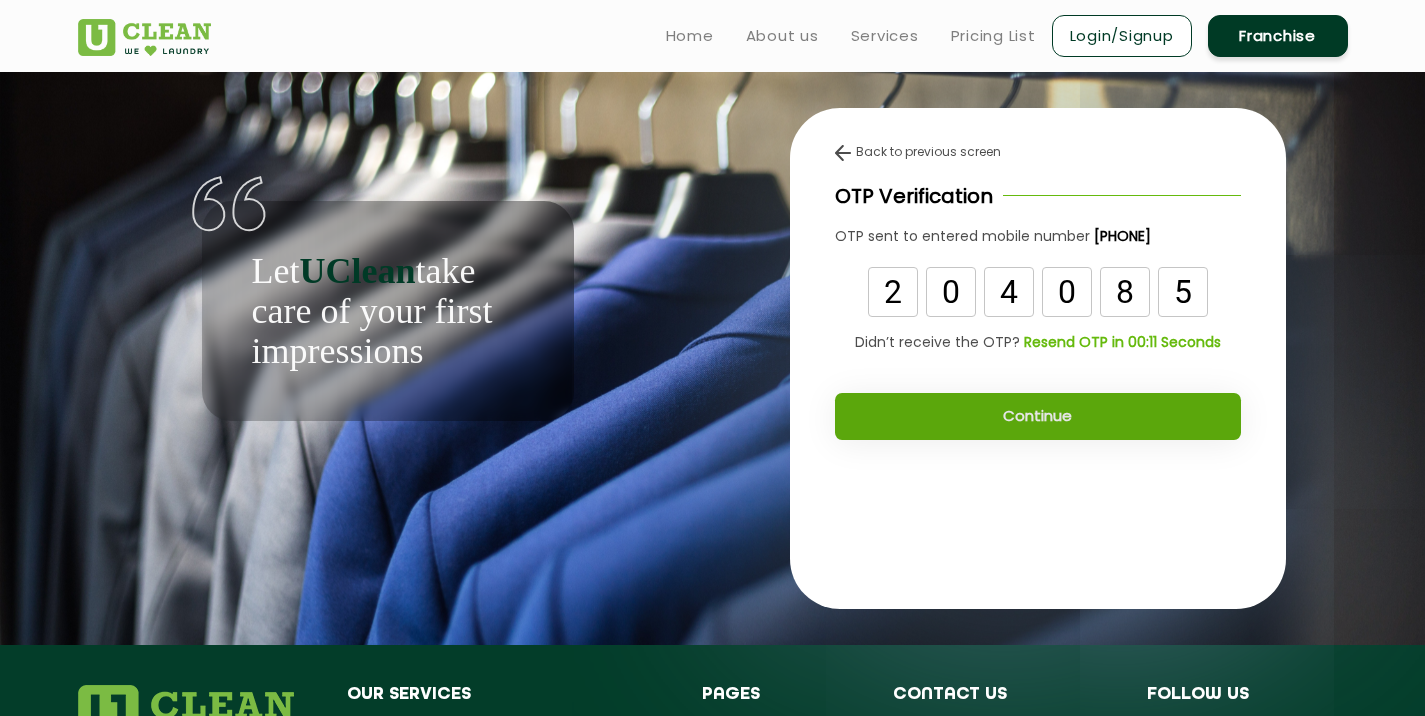 click on "Continue" 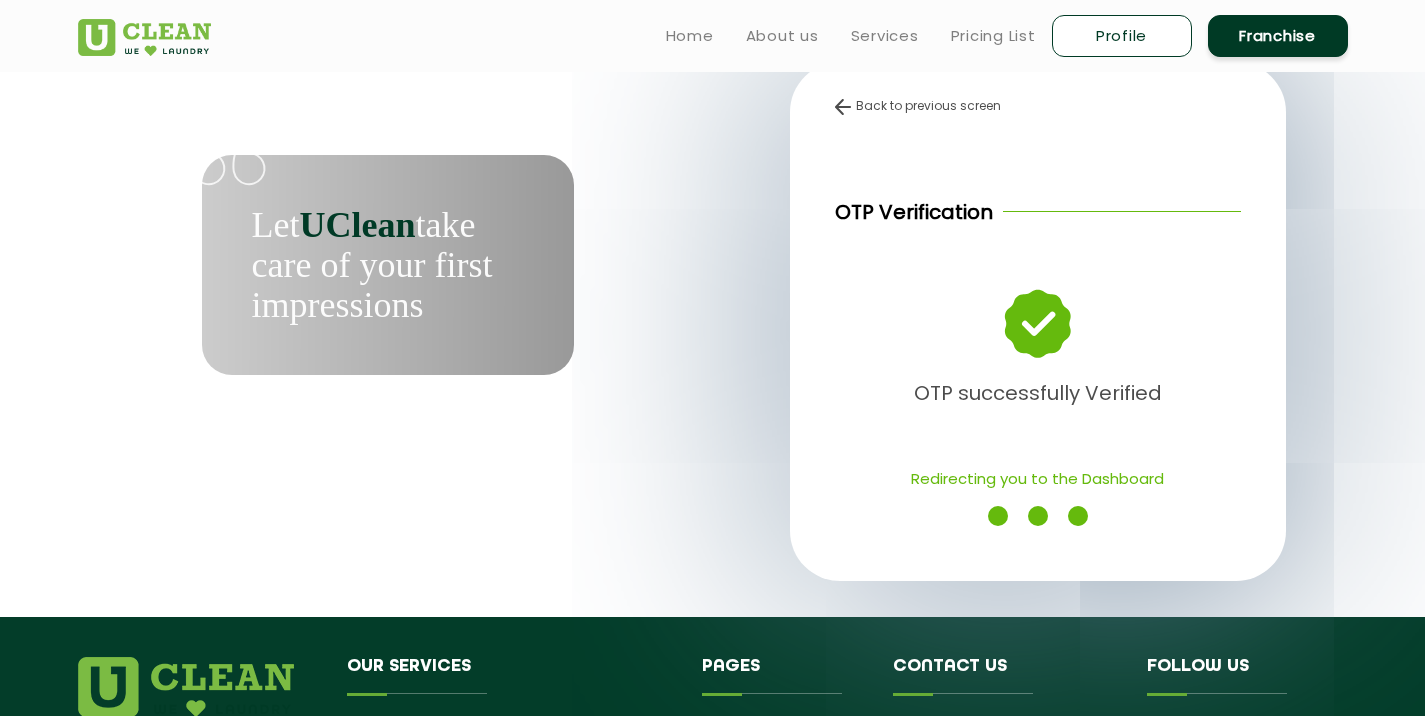 scroll, scrollTop: 28, scrollLeft: 0, axis: vertical 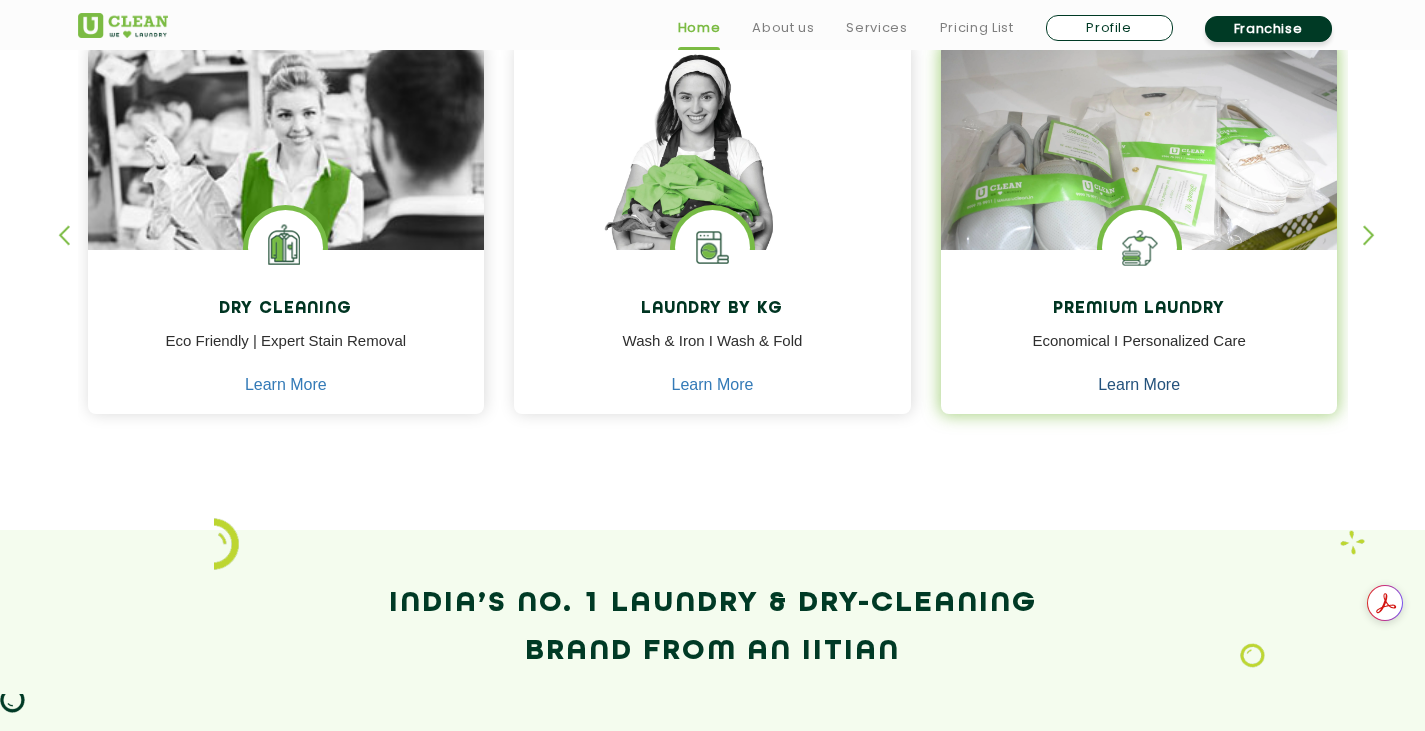 click on "Learn More" at bounding box center [1139, 385] 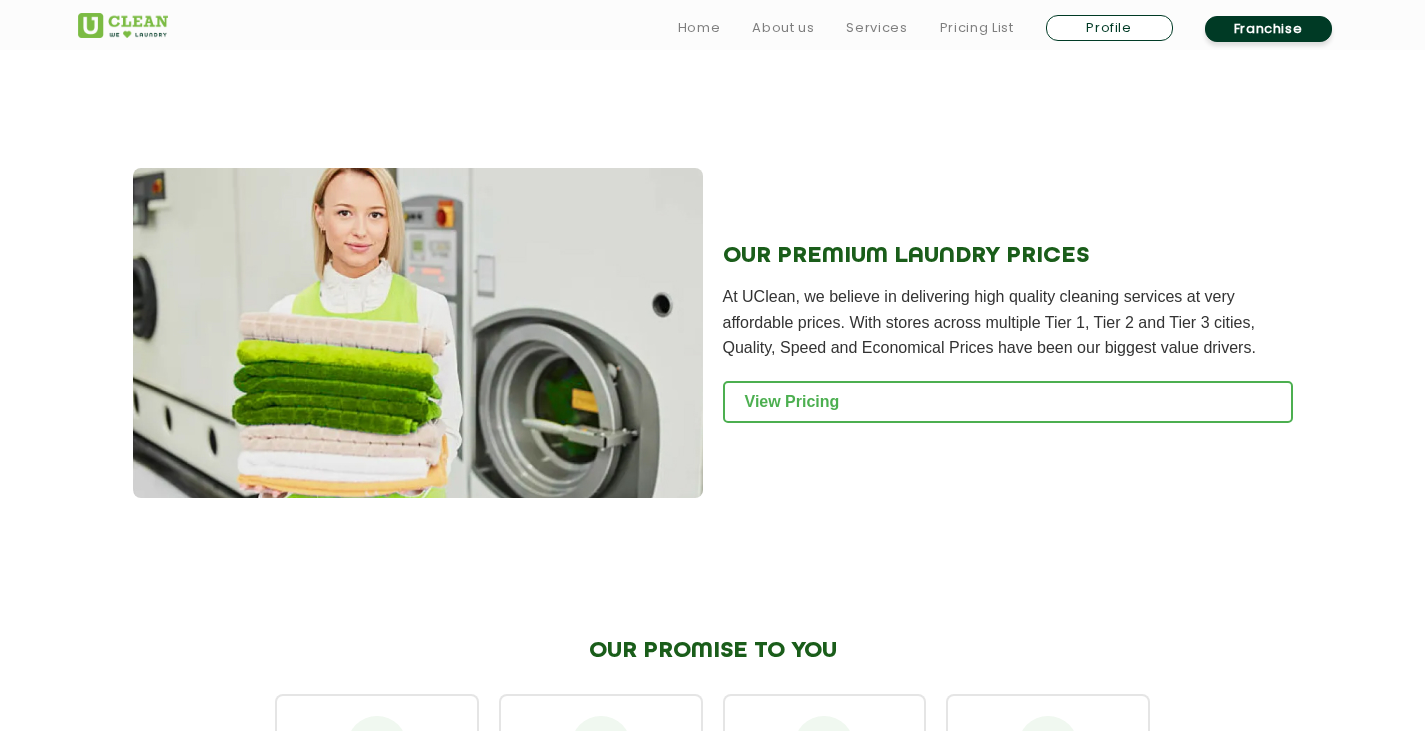 scroll, scrollTop: 2030, scrollLeft: 0, axis: vertical 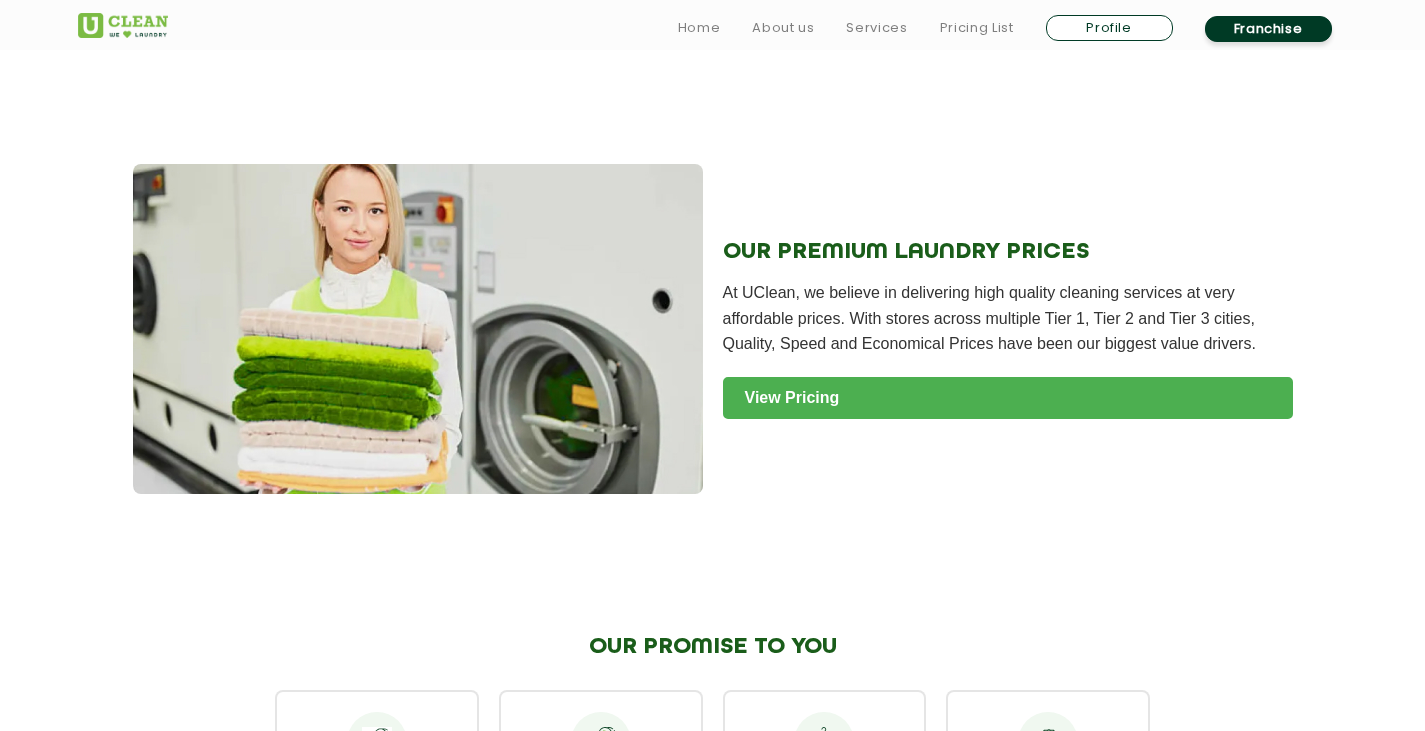 click on "View Pricing" 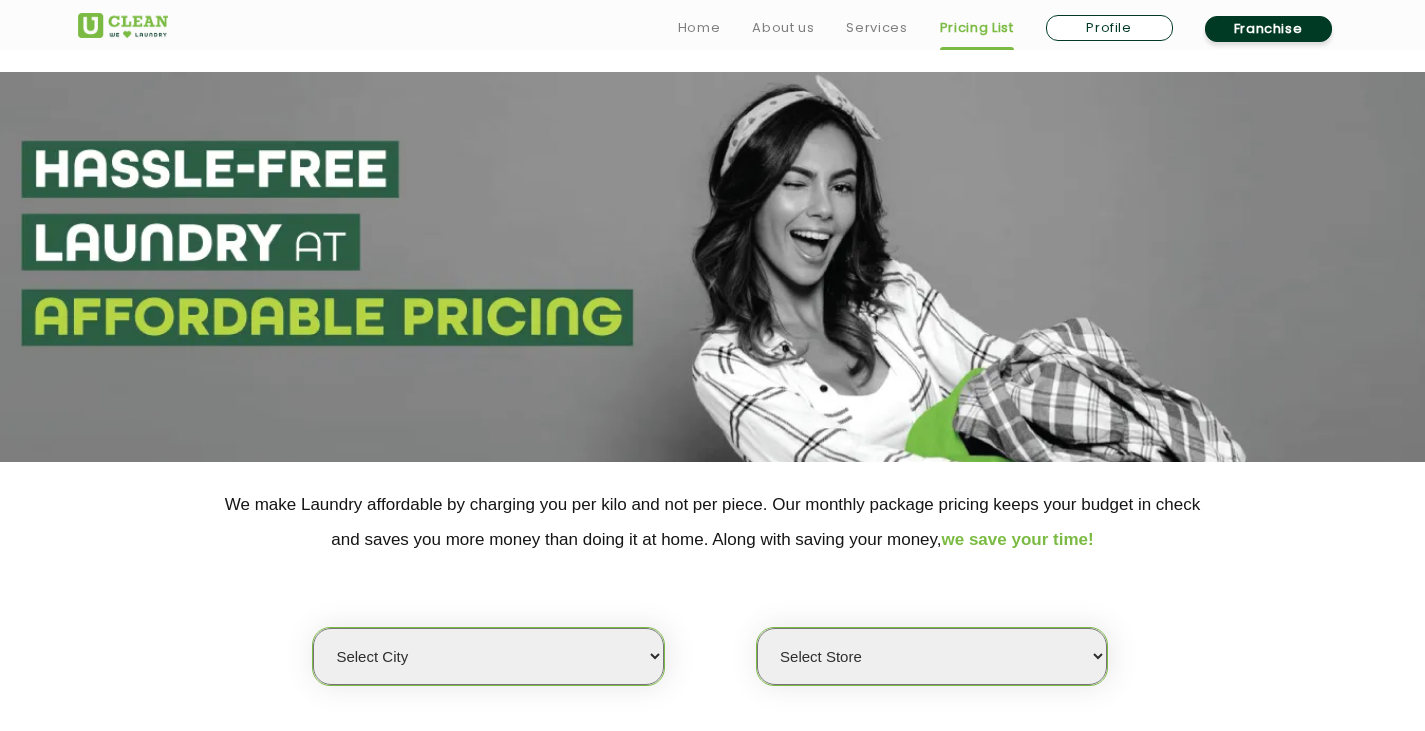 scroll, scrollTop: 196, scrollLeft: 0, axis: vertical 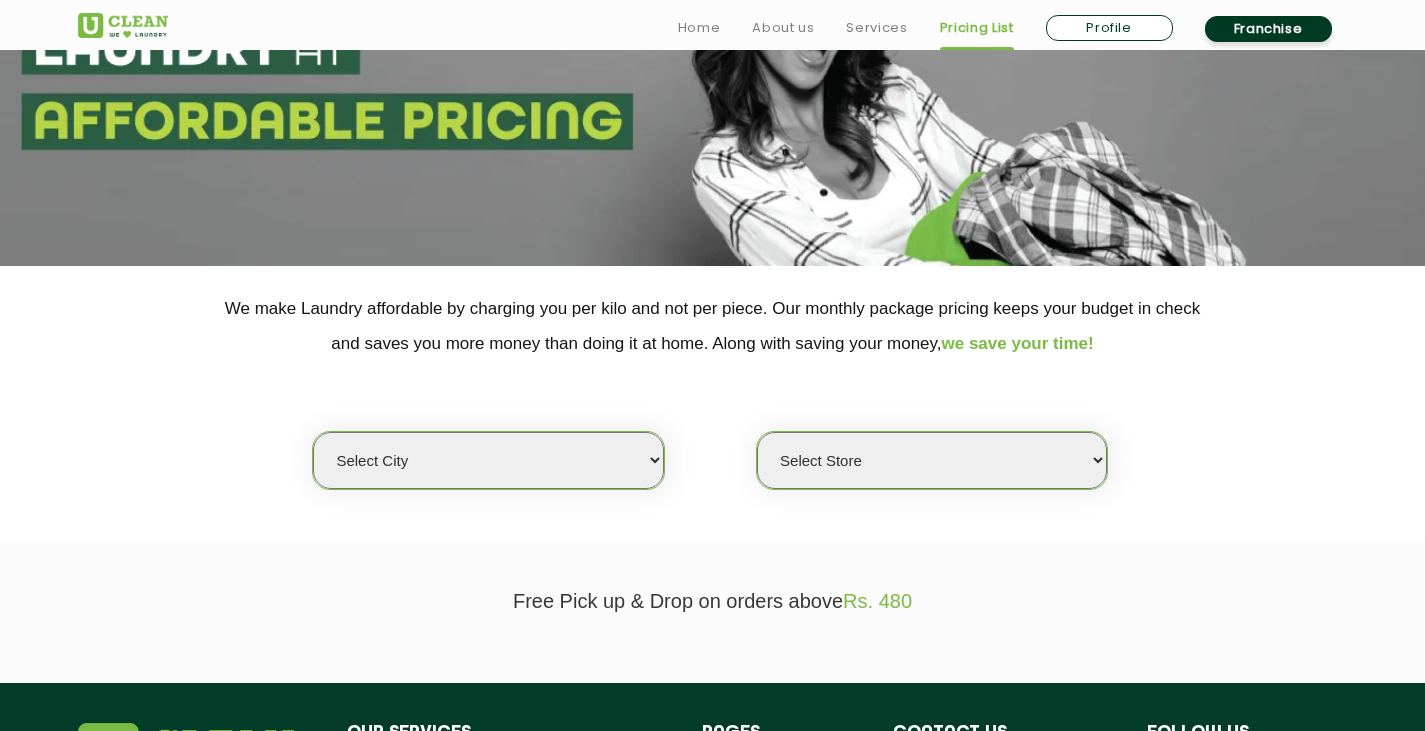 click on "Select city Aalo Agartala Agra Ahmedabad Akola Aligarh Alwar - UClean Select Amravati Aurangabad Ayodhya Bahadurgarh Bahraich Baleswar Baramulla Bareilly Barmer Barpeta Bathinda Belgaum Bengaluru Berhampur Bettiah Bhagalpur Bhilwara Bhiwadi Bhopal Bhubaneshwar Bidar Bikaner Bilaspur Bokaro Bongaigaon Chandigarh Chennai Chitrakoot Cochin Coimbatore Cooch Behar Coonoor Daman Danapur Darrang Daudnagar Dehradun Delhi Deoghar Dhanbad Dharwad Dhule Dibrugarh Digboi Dimapur Dindigul Duliajan Ellenabad Erode Faridabad Gandhidham Gandhinagar Garia Ghaziabad Goa Gohana Golaghat Gonda Gorakhpur Gurugram Guwahati Gwalior Haldwani Hamirpur Hanumangarh Haridwar Hingoli Hojai Howrah Hubli Hyderabad Imphal Indore Itanagar Jagdalpur Jagraon Jaipur Jaipur - Select Jammu Jamshedpur Jehanabad Jhansi Jodhpur Jorhat Kaithal Kakinada Kanpur Kargil Karimganj Kathmandu Kharupetia Khopoli Kochi Kohima Kokapet Kokrajhar Kolhapur Kolkata Kota - Select Kotdwar Krishnanagar Kundli Kurnool Latur Leh Longding Lower Subansiri Lucknow Madurai" at bounding box center [488, 460] 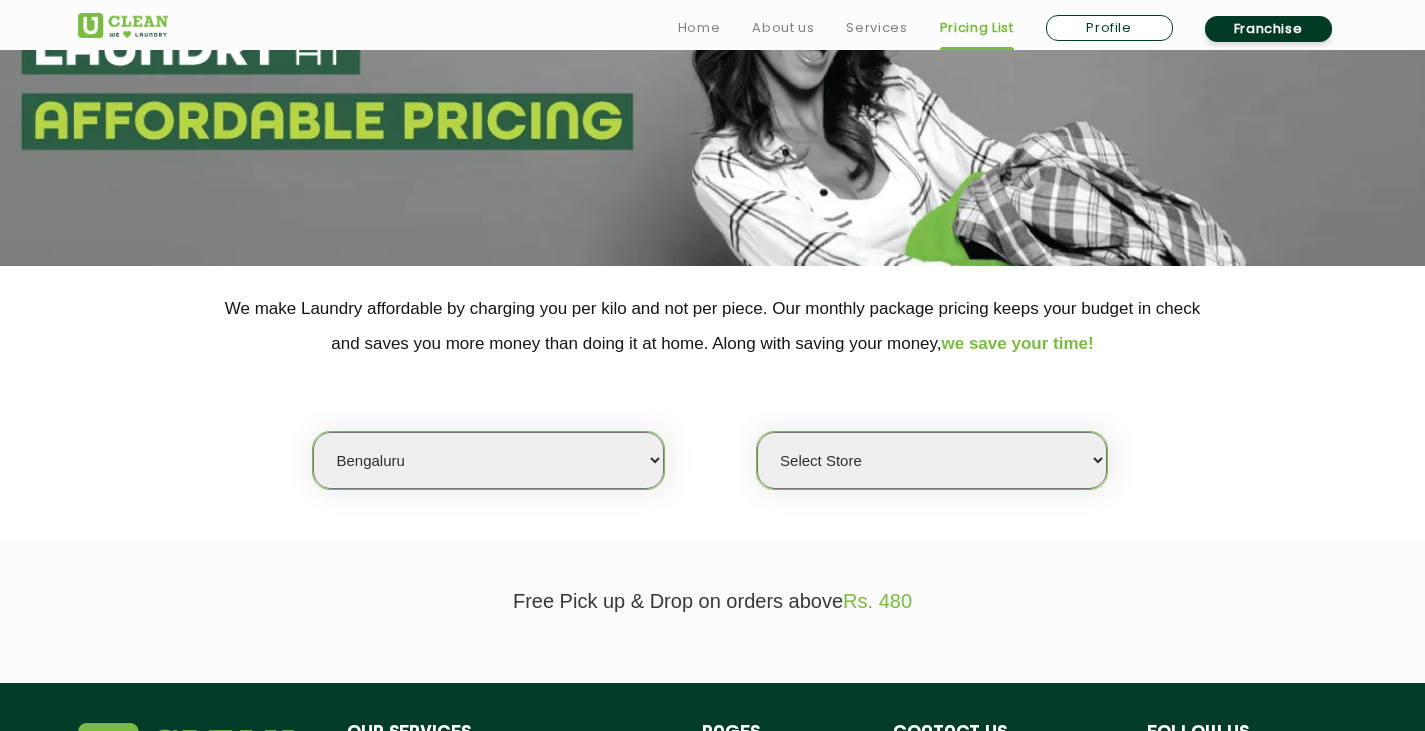 click on "Select city Aalo Agartala Agra Ahmedabad Akola Aligarh Alwar - UClean Select Amravati Aurangabad Ayodhya Bahadurgarh Bahraich Baleswar Baramulla Bareilly Barmer Barpeta Bathinda Belgaum Bengaluru Berhampur Bettiah Bhagalpur Bhilwara Bhiwadi Bhopal Bhubaneshwar Bidar Bikaner Bilaspur Bokaro Bongaigaon Chandigarh Chennai Chitrakoot Cochin Coimbatore Cooch Behar Coonoor Daman Danapur Darrang Daudnagar Dehradun Delhi Deoghar Dhanbad Dharwad Dhule Dibrugarh Digboi Dimapur Dindigul Duliajan Ellenabad Erode Faridabad Gandhidham Gandhinagar Garia Ghaziabad Goa Gohana Golaghat Gonda Gorakhpur Gurugram Guwahati Gwalior Haldwani Hamirpur Hanumangarh Haridwar Hingoli Hojai Howrah Hubli Hyderabad Imphal Indore Itanagar Jagdalpur Jagraon Jaipur Jaipur - Select Jammu Jamshedpur Jehanabad Jhansi Jodhpur Jorhat Kaithal Kakinada Kanpur Kargil Karimganj Kathmandu Kharupetia Khopoli Kochi Kohima Kokapet Kokrajhar Kolhapur Kolkata Kota - Select Kotdwar Krishnanagar Kundli Kurnool Latur Leh Longding Lower Subansiri Lucknow Madurai" at bounding box center [488, 460] 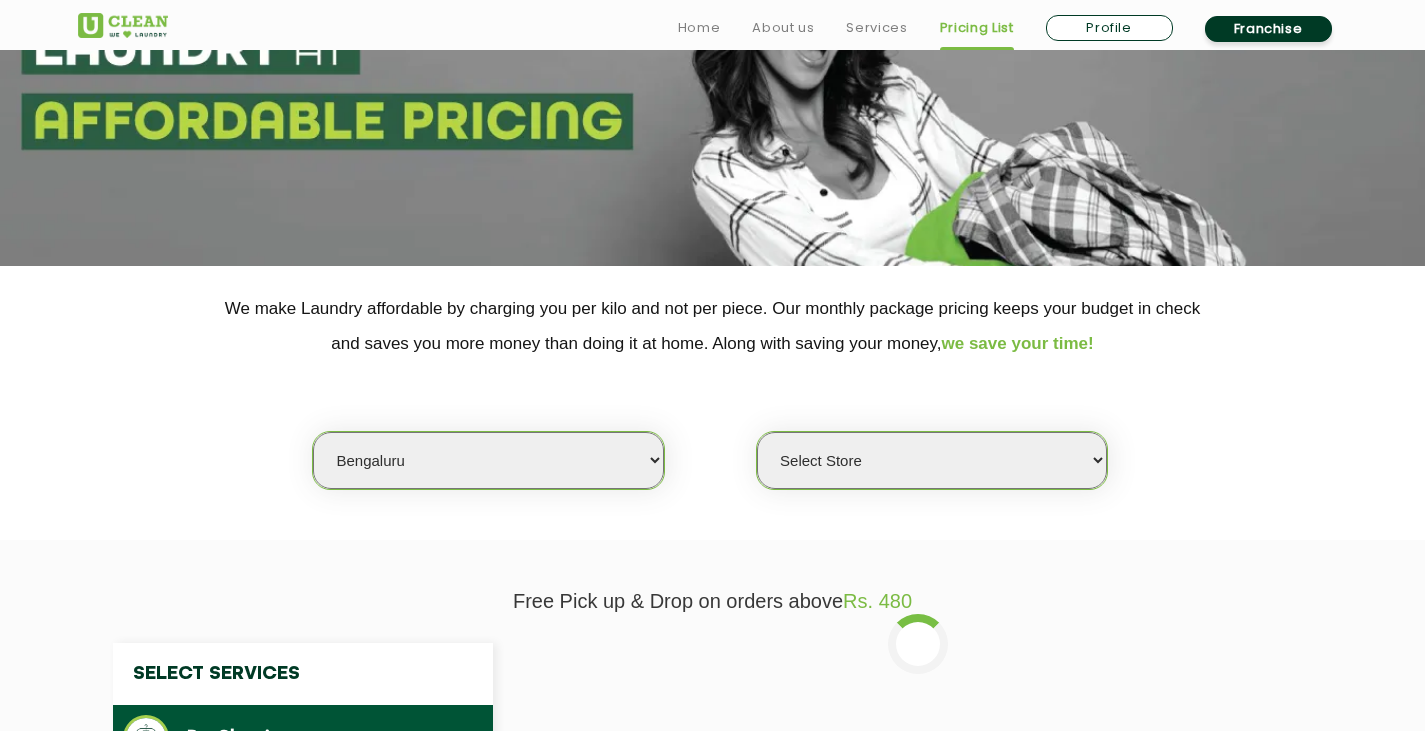 click on "Select Store UClean Bhartiya city UClean Hunasamaranahalli UClean KR Puram Bengaluru UClean  J.P Nagar Bengaluru UClean HSR Layout UClean Electronic City 1 UClean Chandra Layout UClean Uttarahalli UClean Koramangala UClean Santhrupthi Nagar UClean Balagere Road UClean Hennur UClean Whitefield UClean Yalahanka UClean Hulimavu UClean Brookefield UClean Budegera Cross UClean Konanakunte UClean 7th Block Jayanagar UClean Kasavanahalli UClean Srinivasnagar UClean Ramamurthy Nagar UClean Horamavu UClean Richmond Circle UClean Kodathi UClean Kannamangla UClean Rajaji Nagar UClean Mahadevpura" at bounding box center (932, 460) 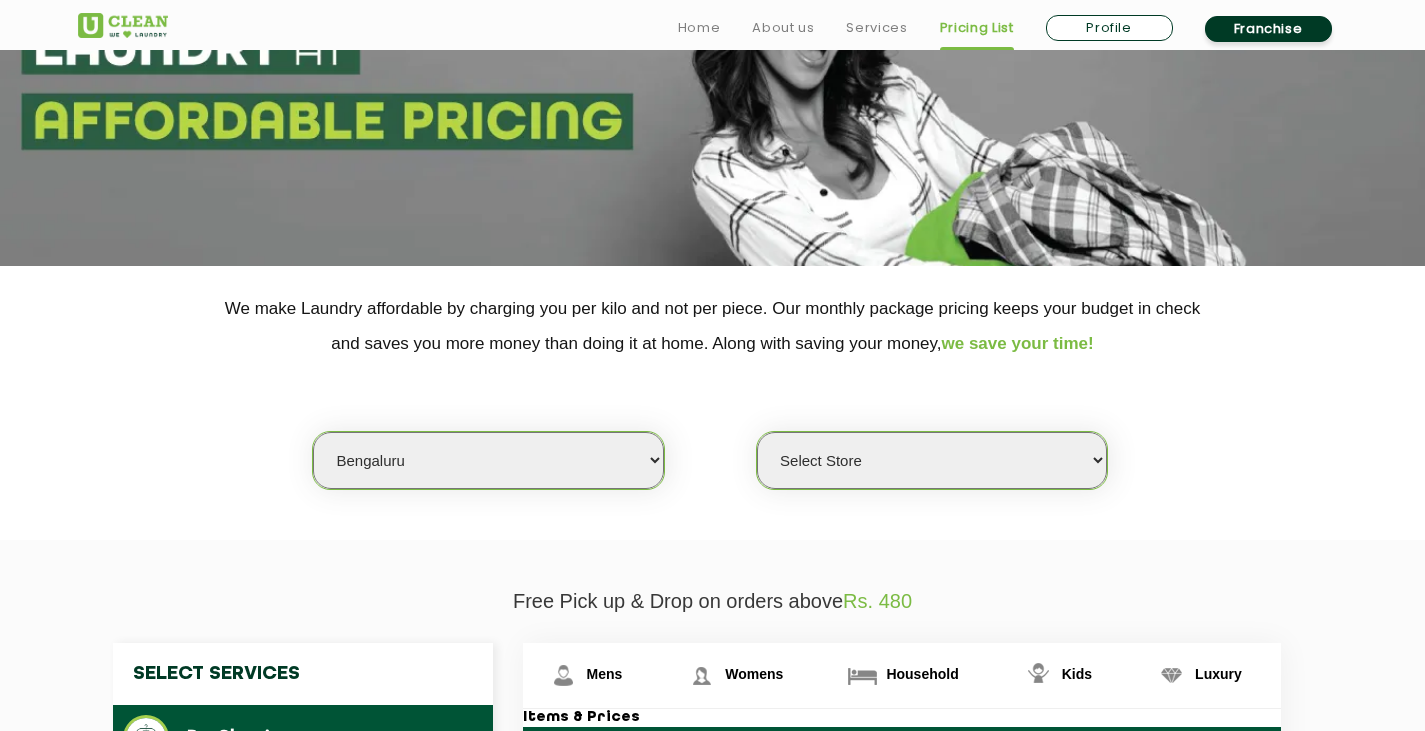 select on "445" 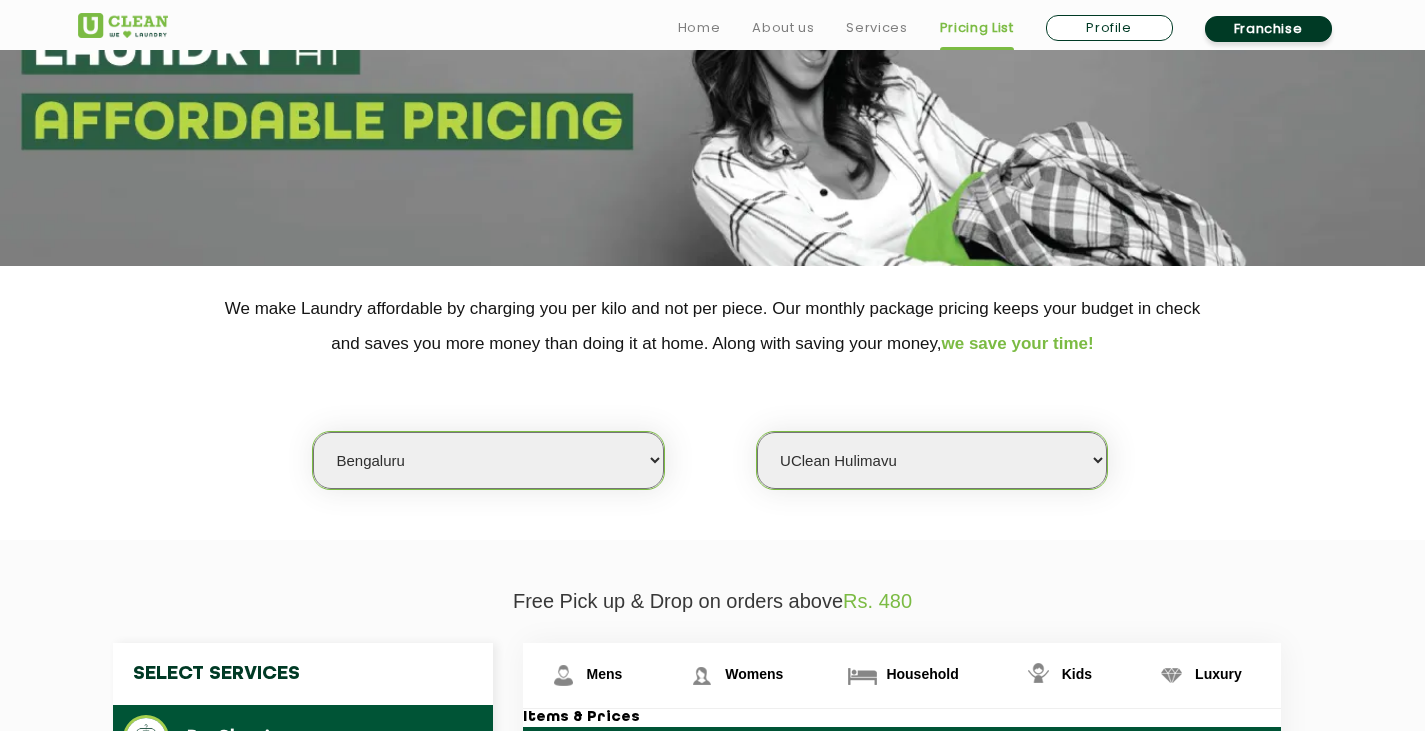 click on "Select Store UClean Bhartiya city UClean Hunasamaranahalli UClean KR Puram Bengaluru UClean  J.P Nagar Bengaluru UClean HSR Layout UClean Electronic City 1 UClean Chandra Layout UClean Uttarahalli UClean Koramangala UClean Santhrupthi Nagar UClean Balagere Road UClean Hennur UClean Whitefield UClean Yalahanka UClean Hulimavu UClean Brookefield UClean Budegera Cross UClean Konanakunte UClean 7th Block Jayanagar UClean Kasavanahalli UClean Srinivasnagar UClean Ramamurthy Nagar UClean Horamavu UClean Richmond Circle UClean Kodathi UClean Kannamangla UClean Rajaji Nagar UClean Mahadevpura" at bounding box center (932, 460) 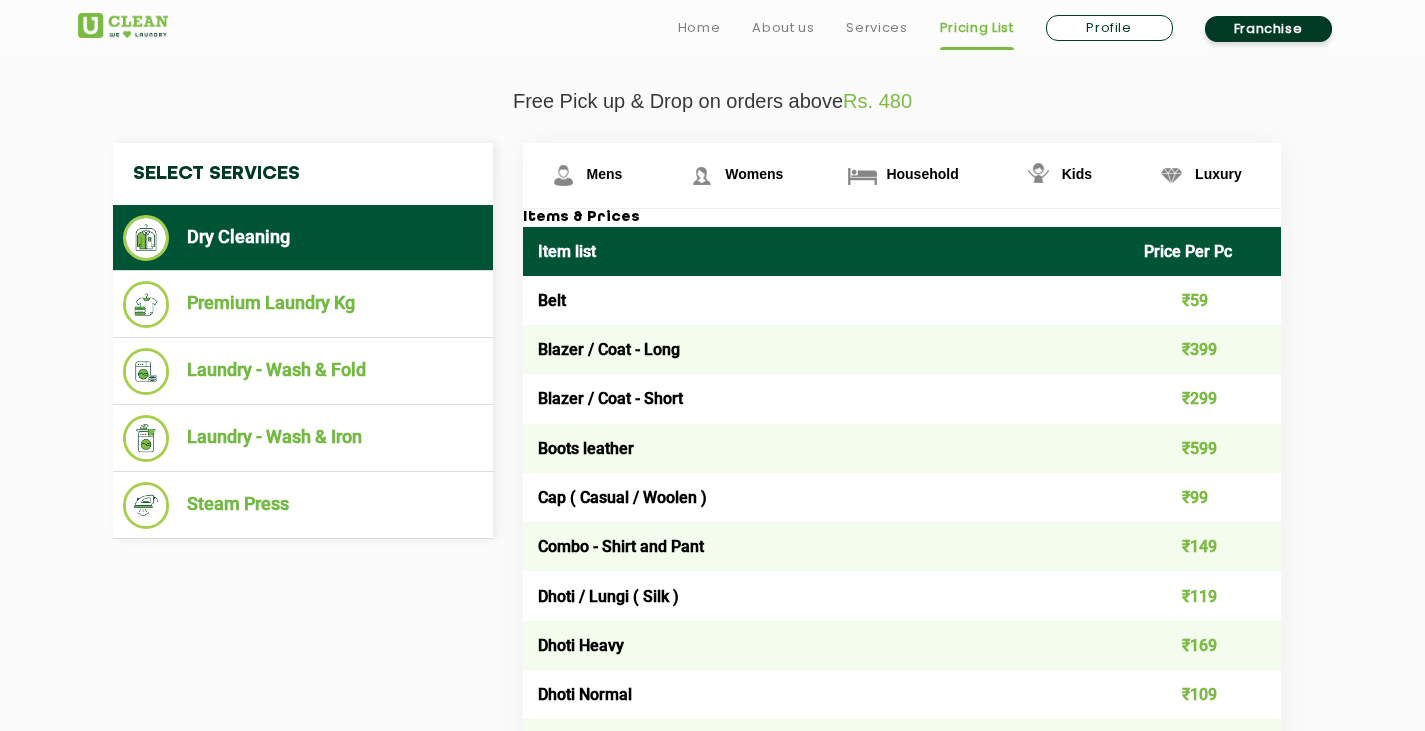 scroll, scrollTop: 698, scrollLeft: 0, axis: vertical 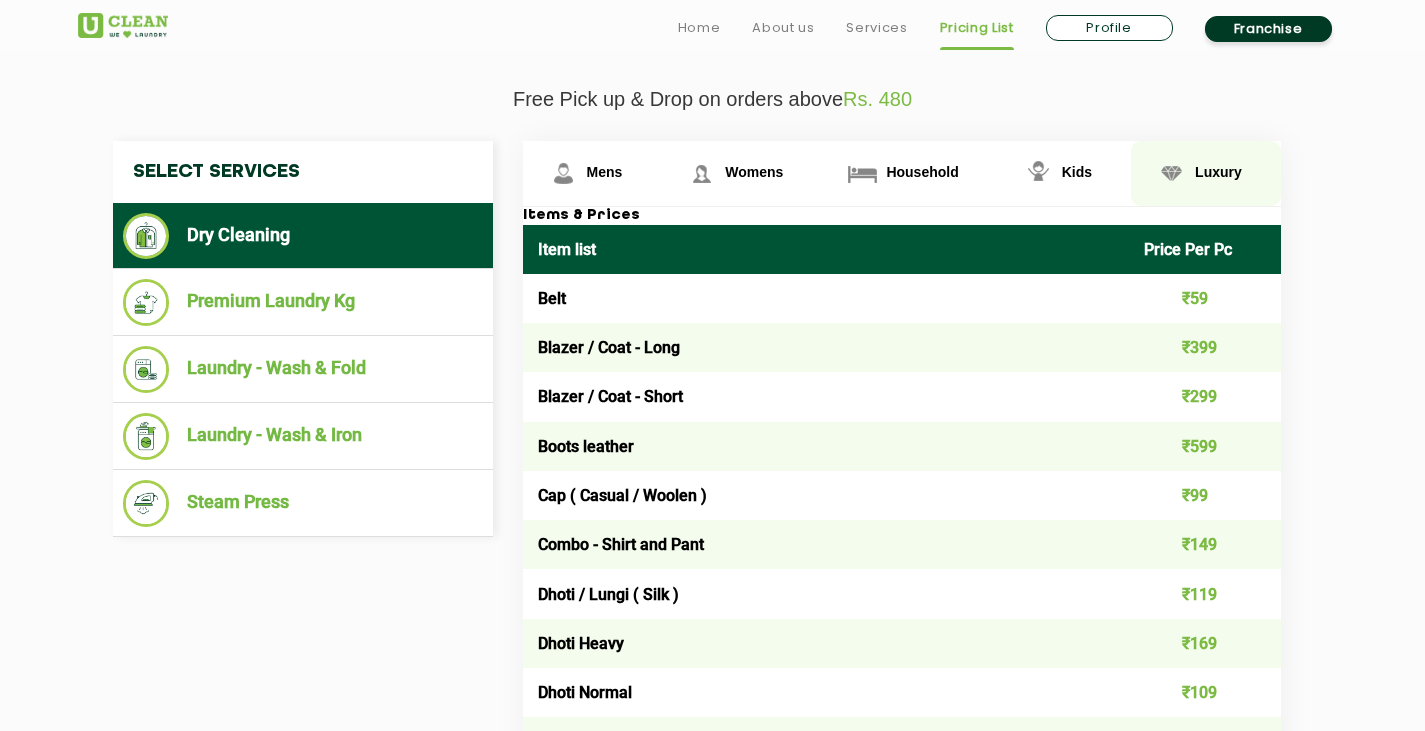click on "Luxury" at bounding box center [592, 173] 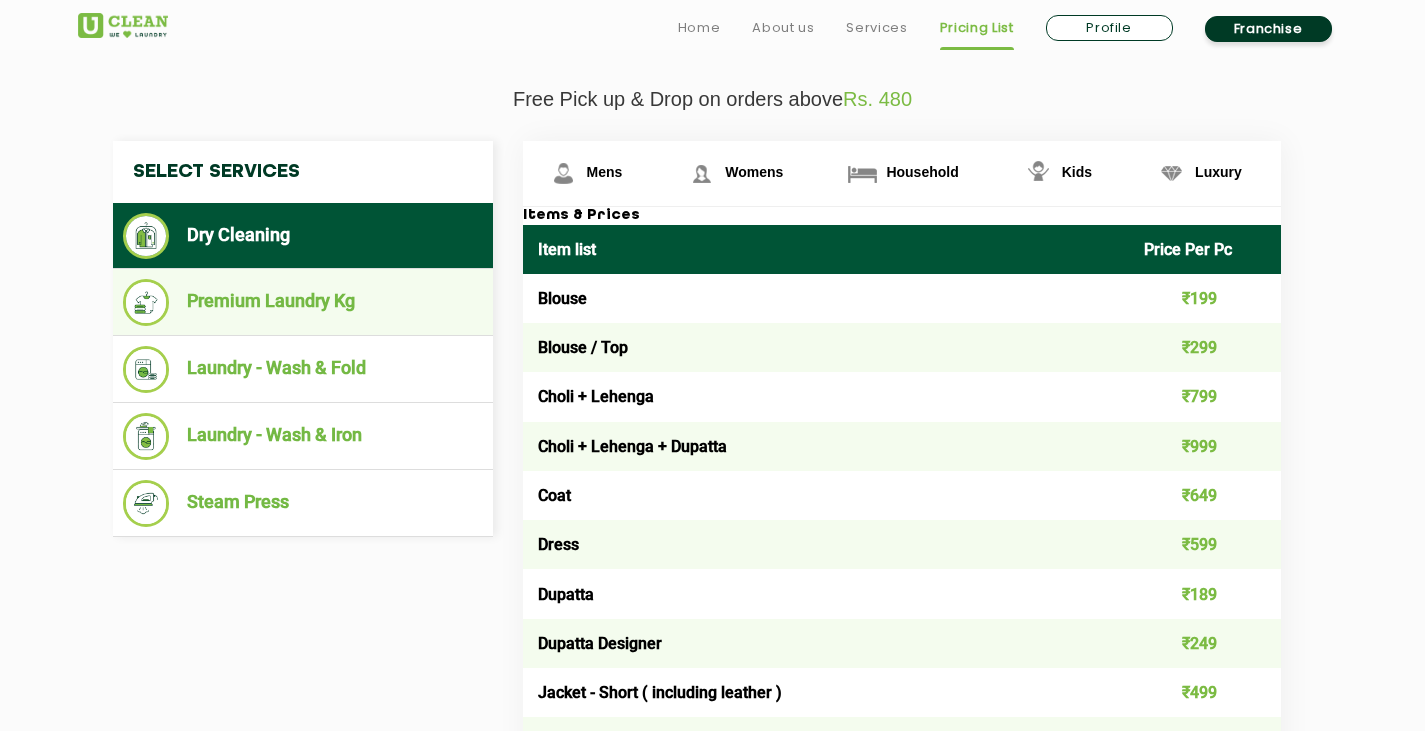 click on "Premium Laundry Kg" at bounding box center [303, 302] 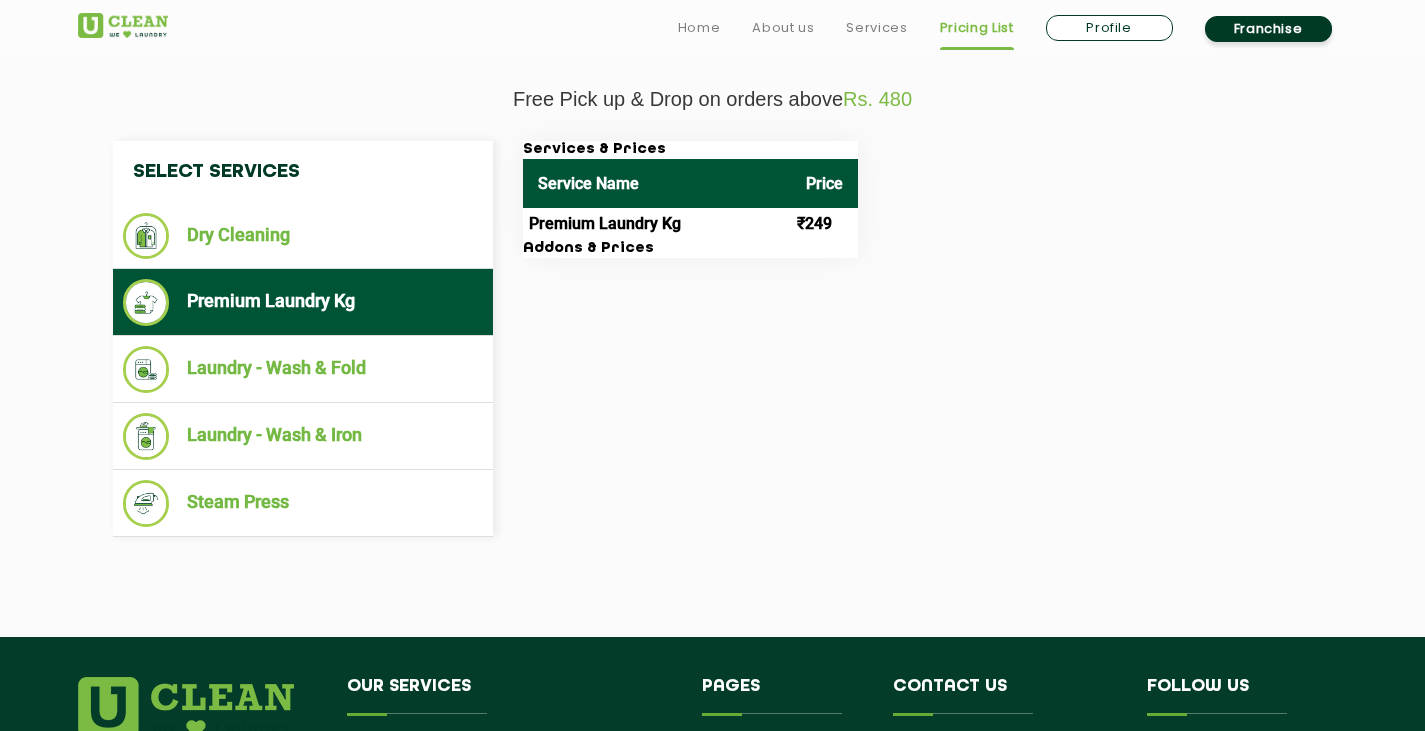 click on "Premium Laundry Kg" at bounding box center [657, 224] 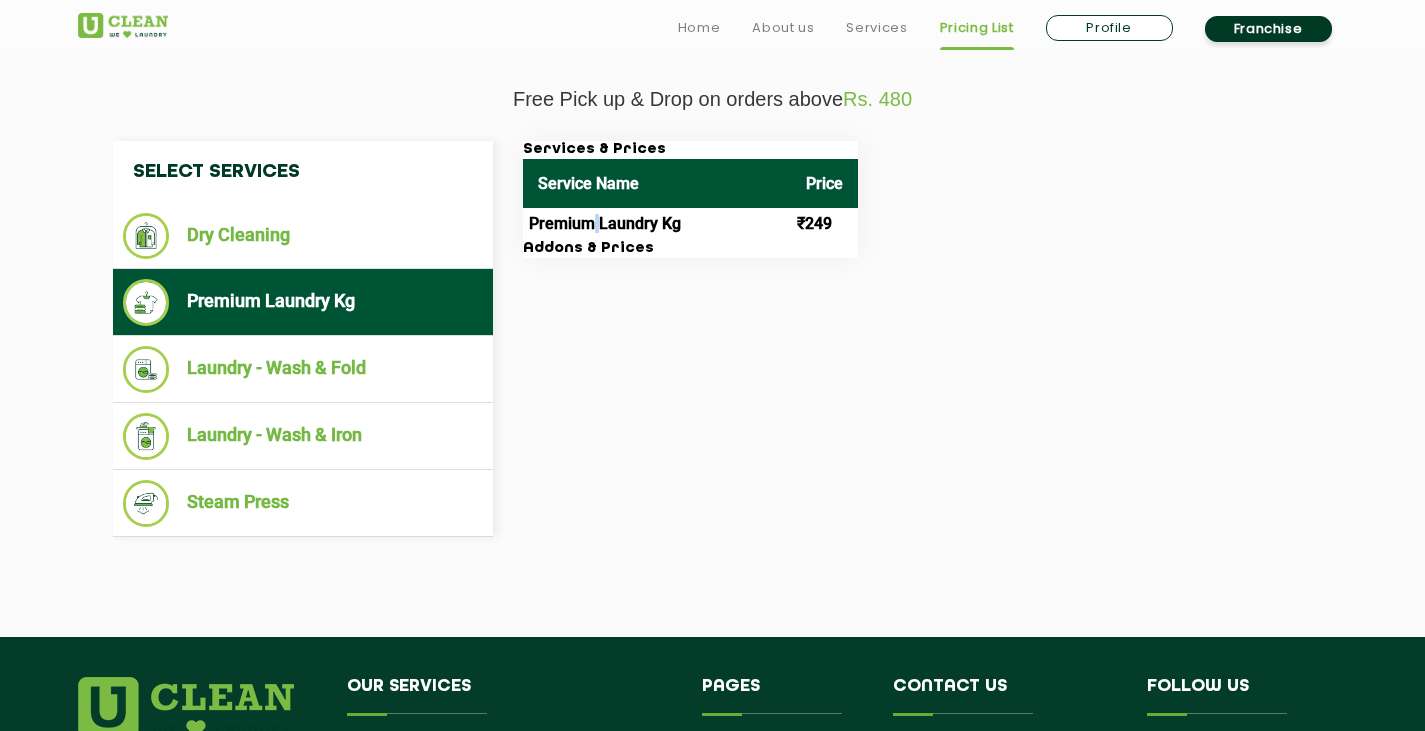 click on "Premium Laundry Kg" at bounding box center [657, 224] 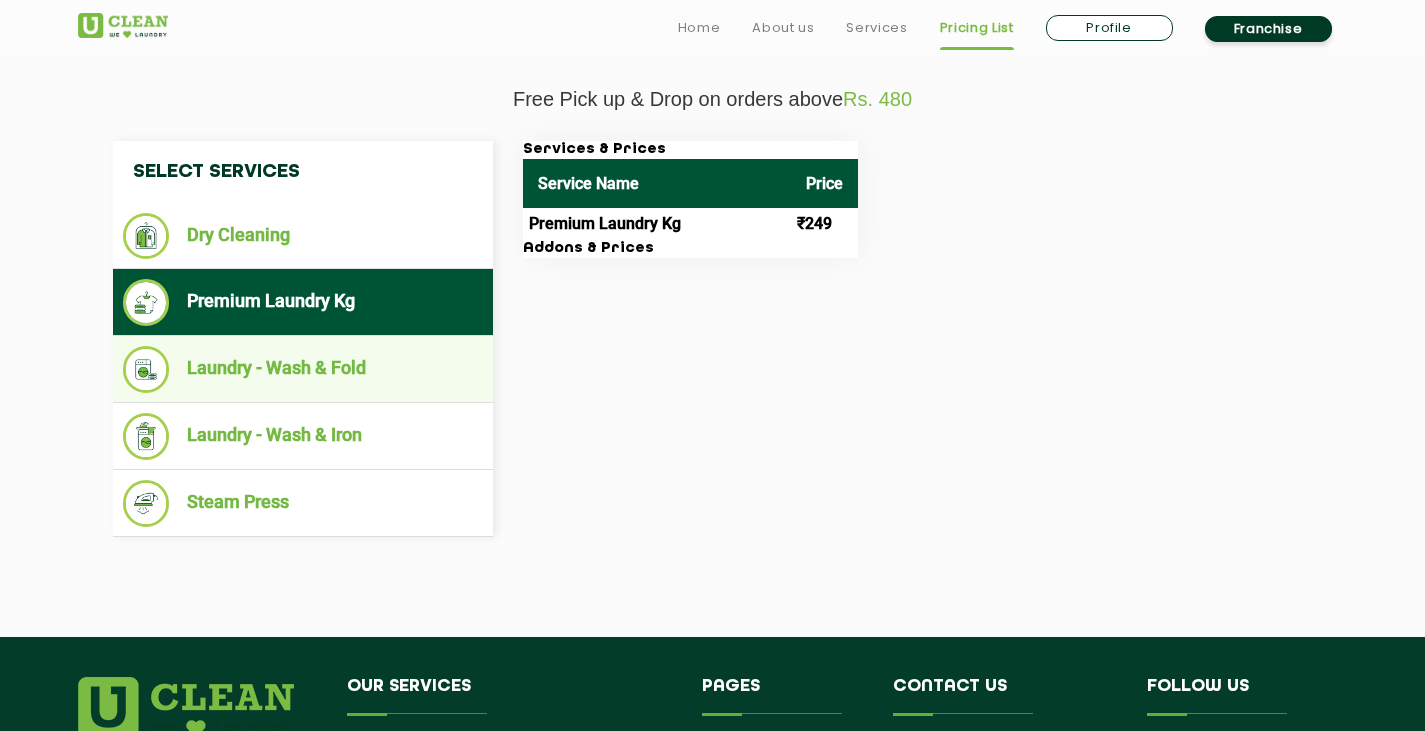 click on "Laundry - Wash & Fold" at bounding box center [303, 369] 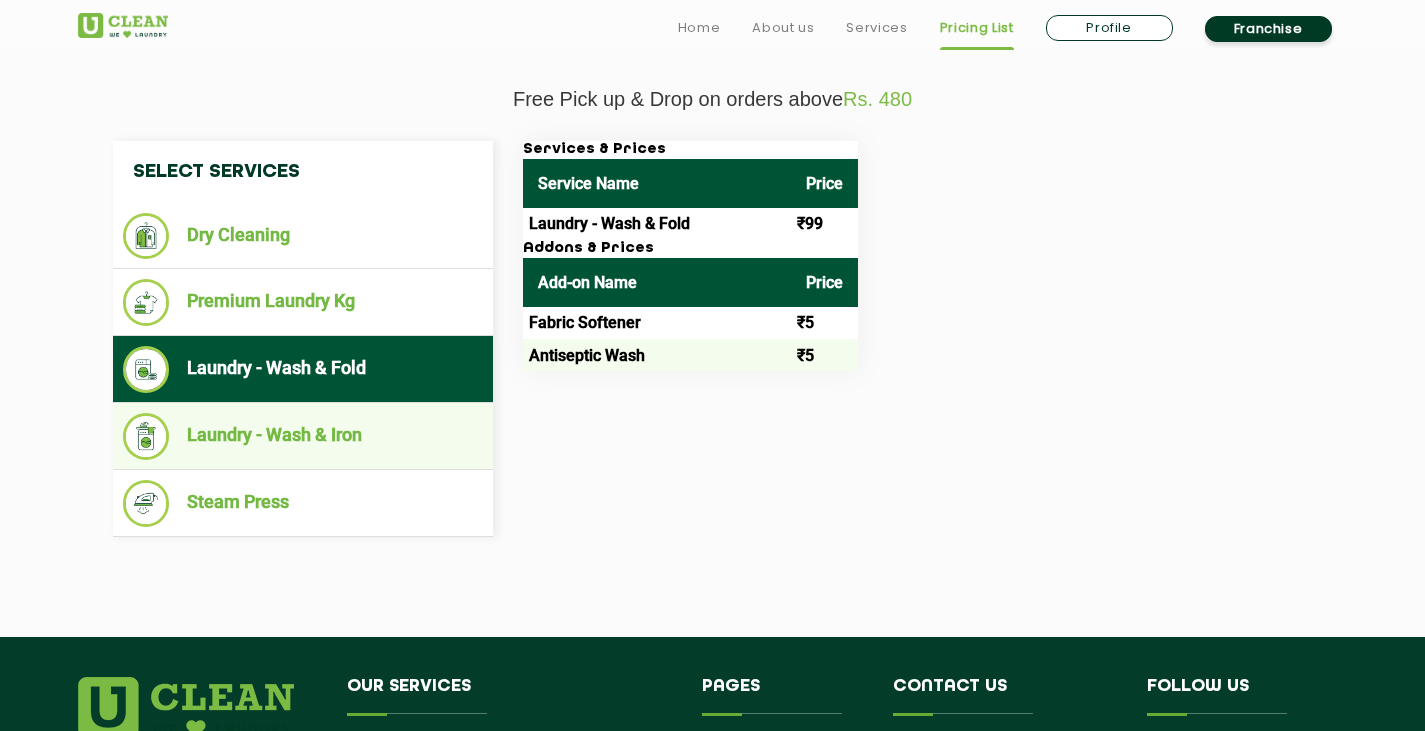 click on "Laundry - Wash & Iron" at bounding box center (303, 436) 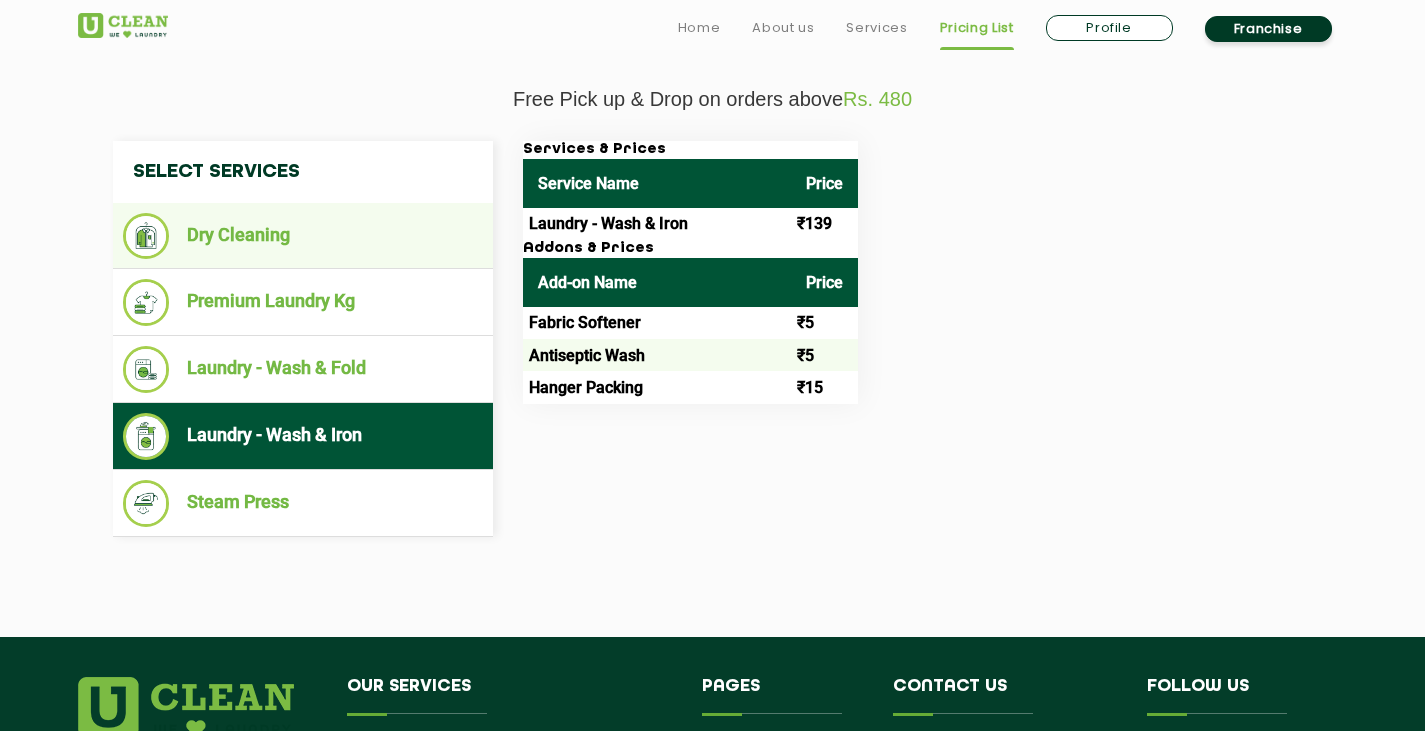 click on "Dry Cleaning" at bounding box center [303, 236] 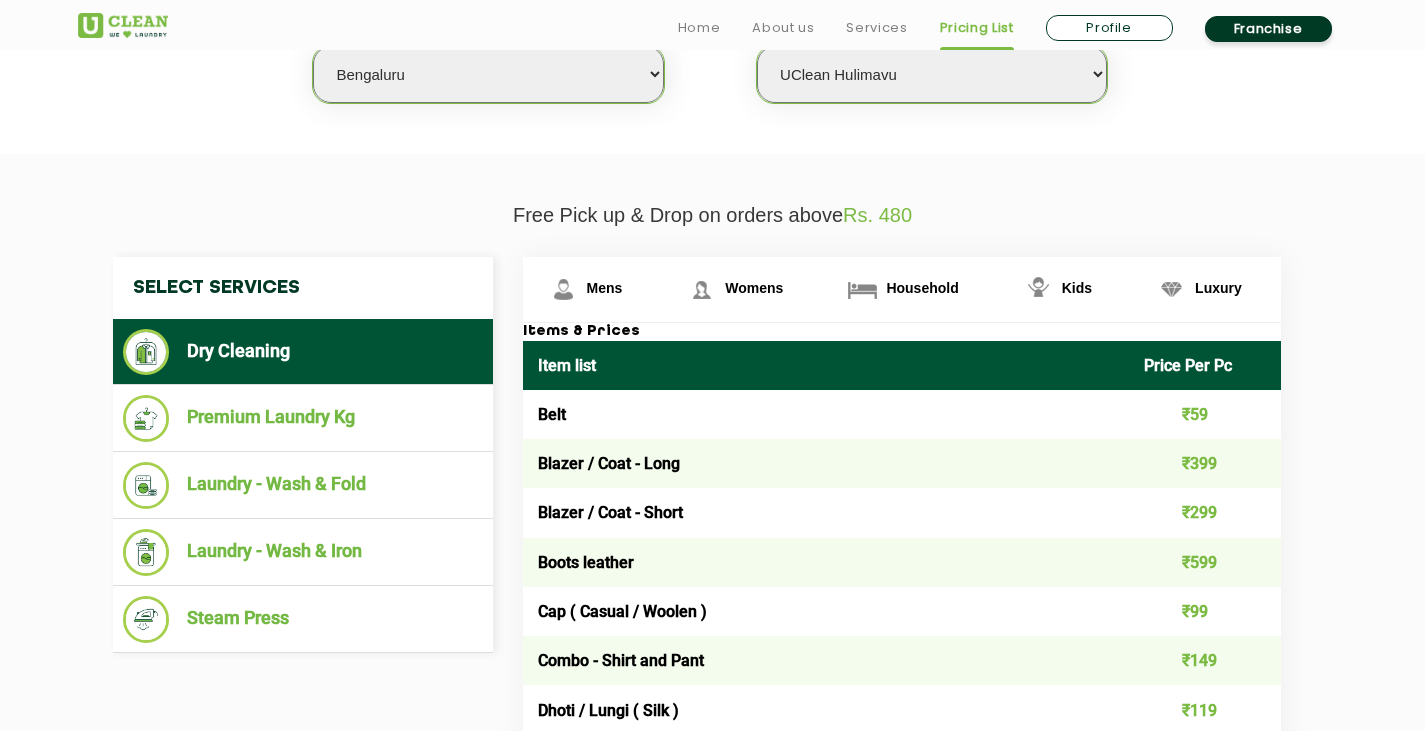 scroll, scrollTop: 0, scrollLeft: 0, axis: both 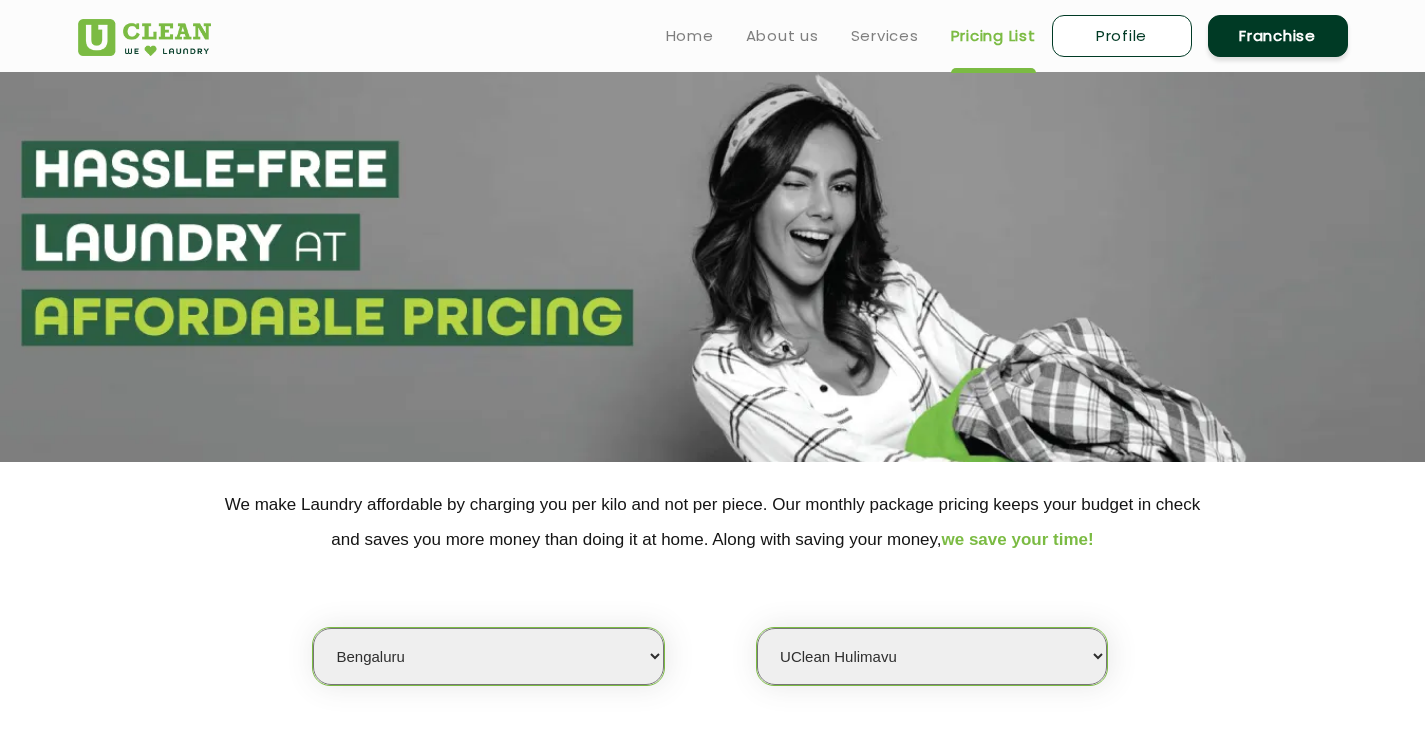 click on "Home  About us Services  Pricing List Profile Franchise" at bounding box center [999, 35] 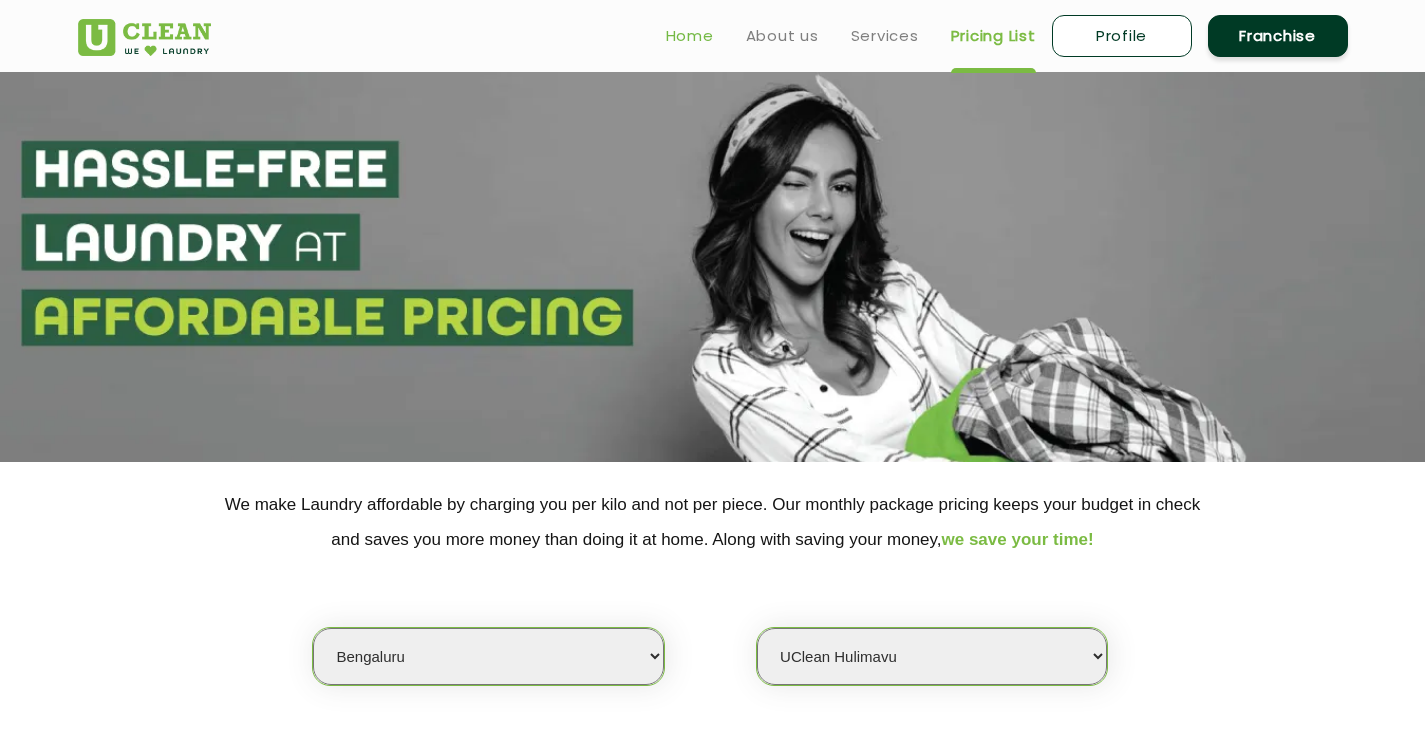 click on "Home" at bounding box center [690, 36] 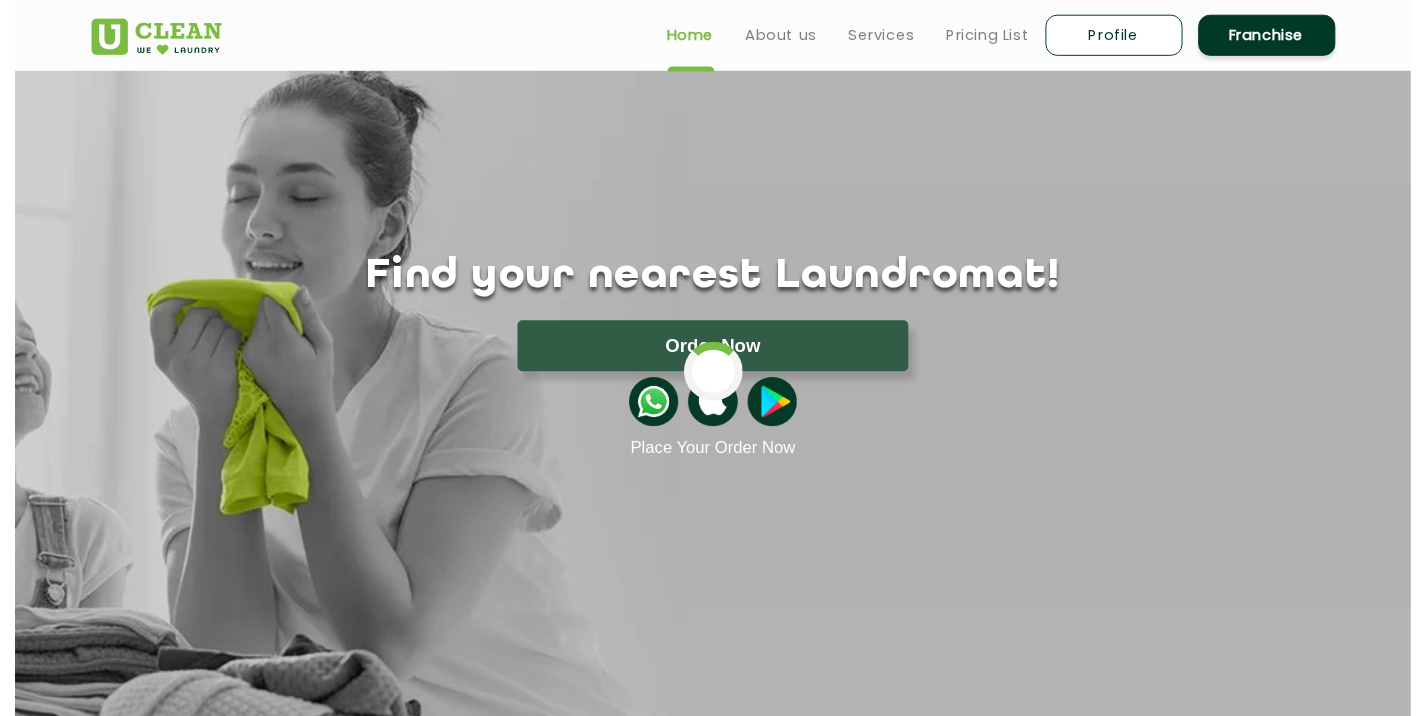 scroll, scrollTop: 0, scrollLeft: 0, axis: both 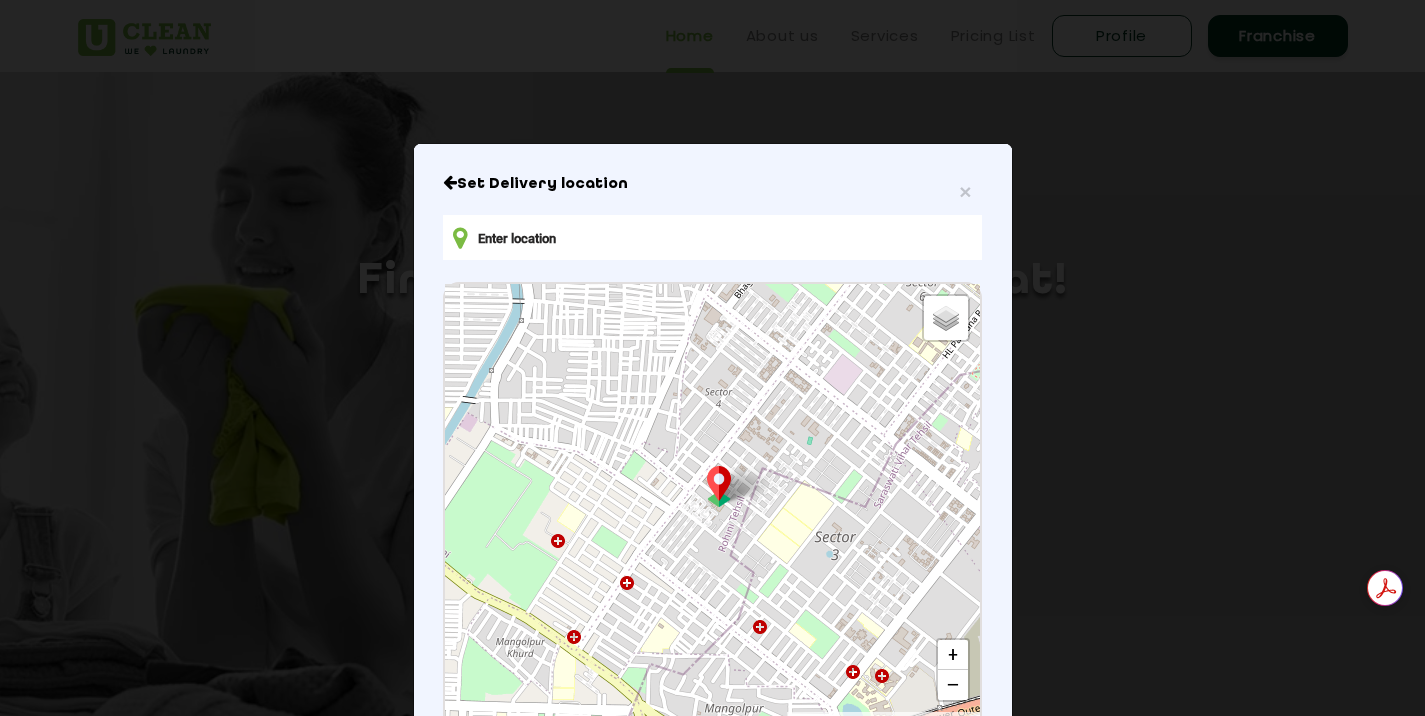 click at bounding box center [712, 237] 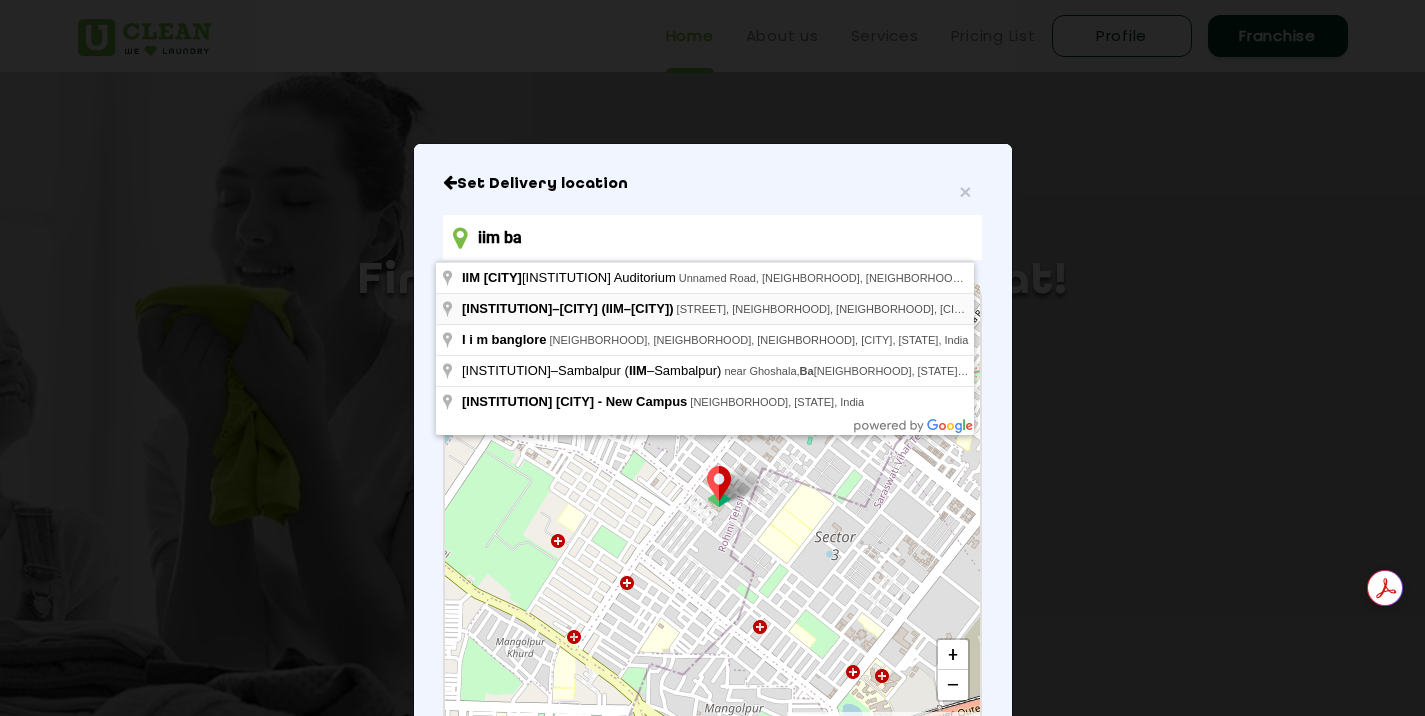type on "[INSTITUTION]–[CITY] (IIM–[CITY]), [STREET], [NEIGHBORHOOD], [NEIGHBORHOOD], [CITY], [STATE], India" 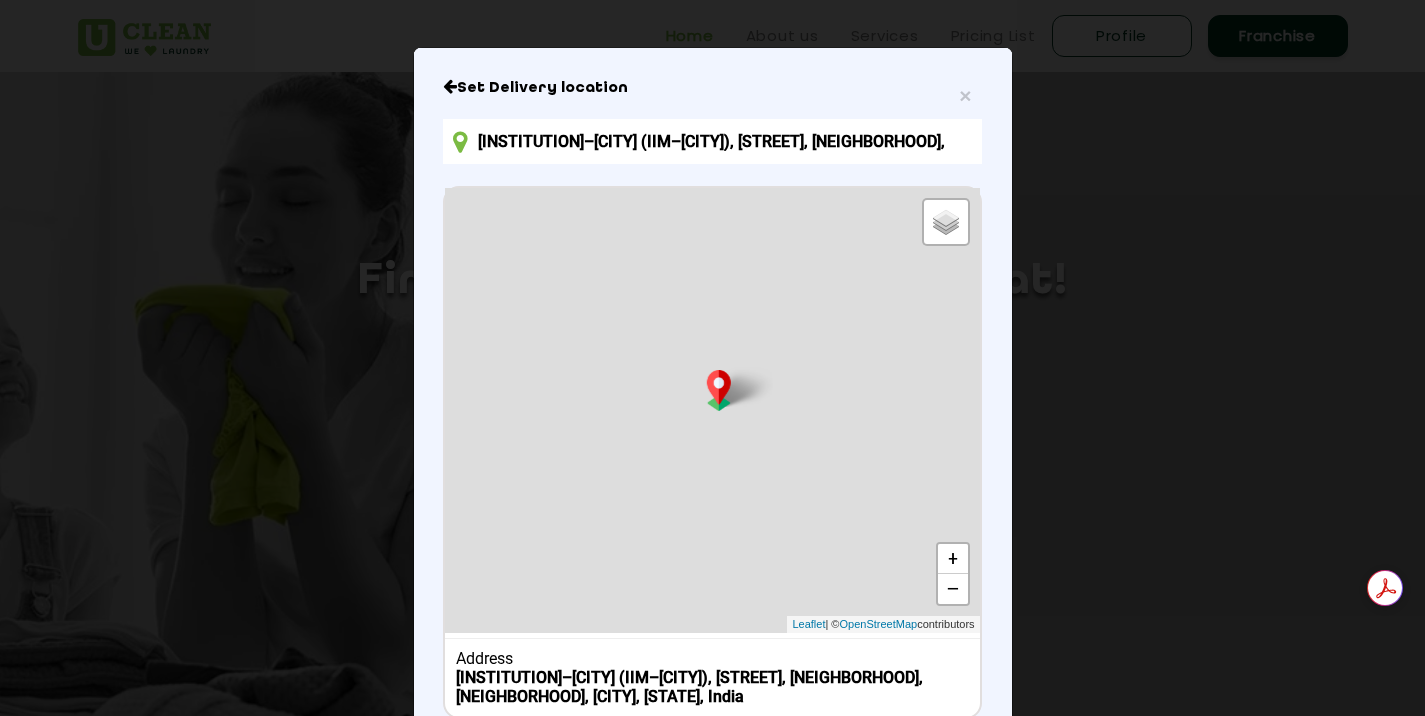 scroll, scrollTop: 252, scrollLeft: 0, axis: vertical 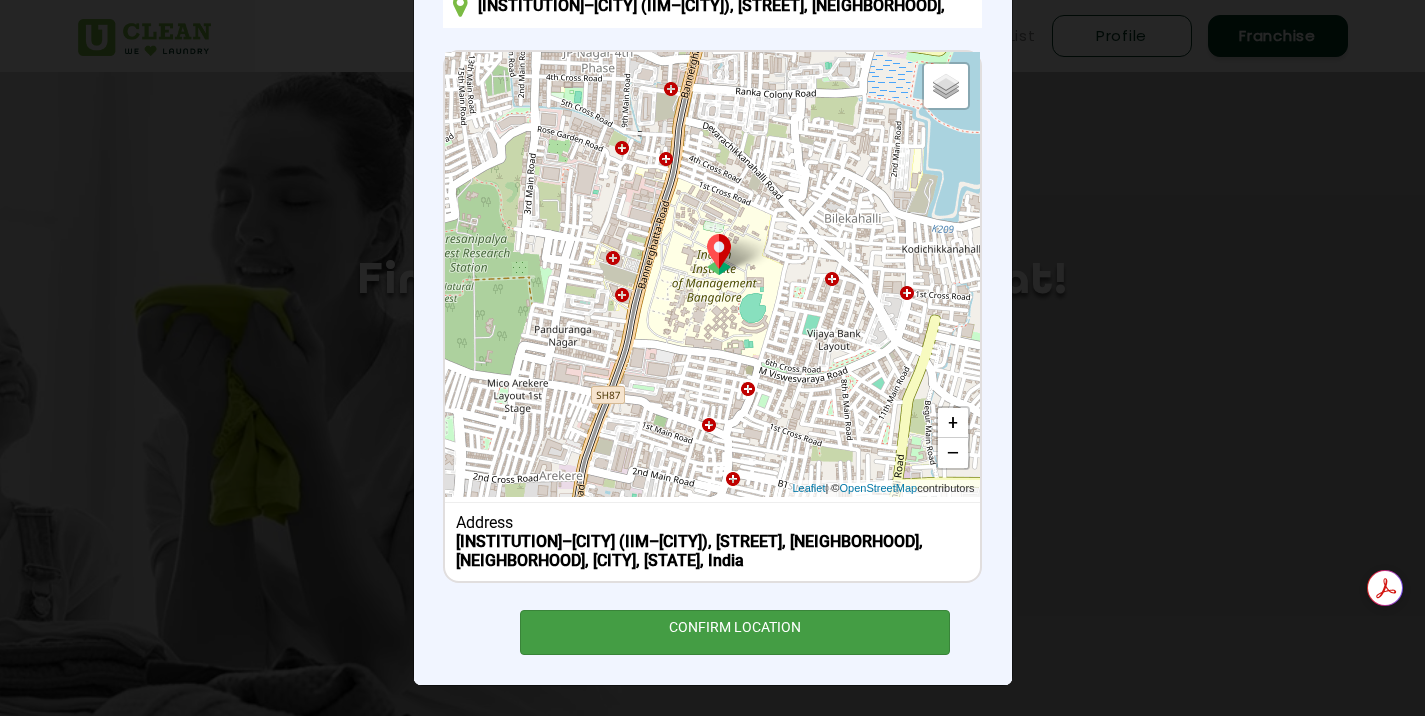 click on "CONFIRM LOCATION" at bounding box center (735, 632) 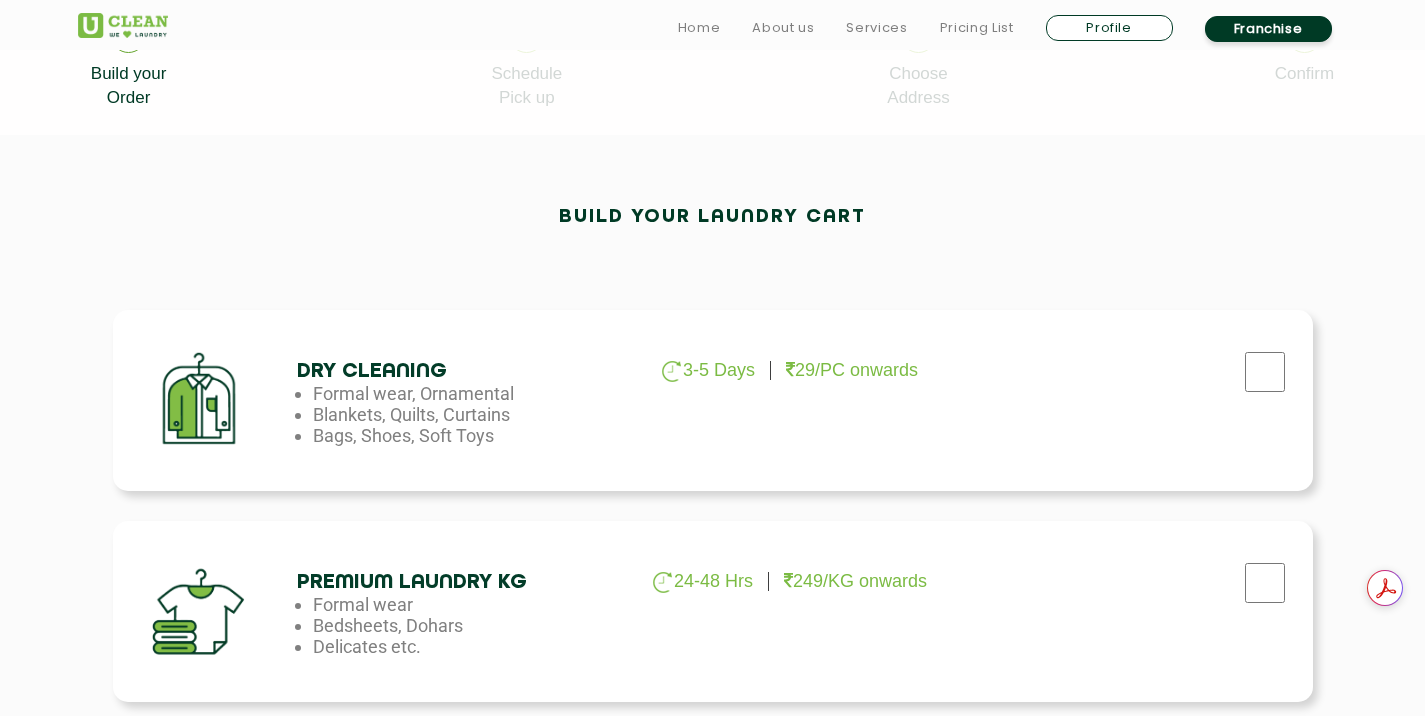 scroll, scrollTop: 470, scrollLeft: 0, axis: vertical 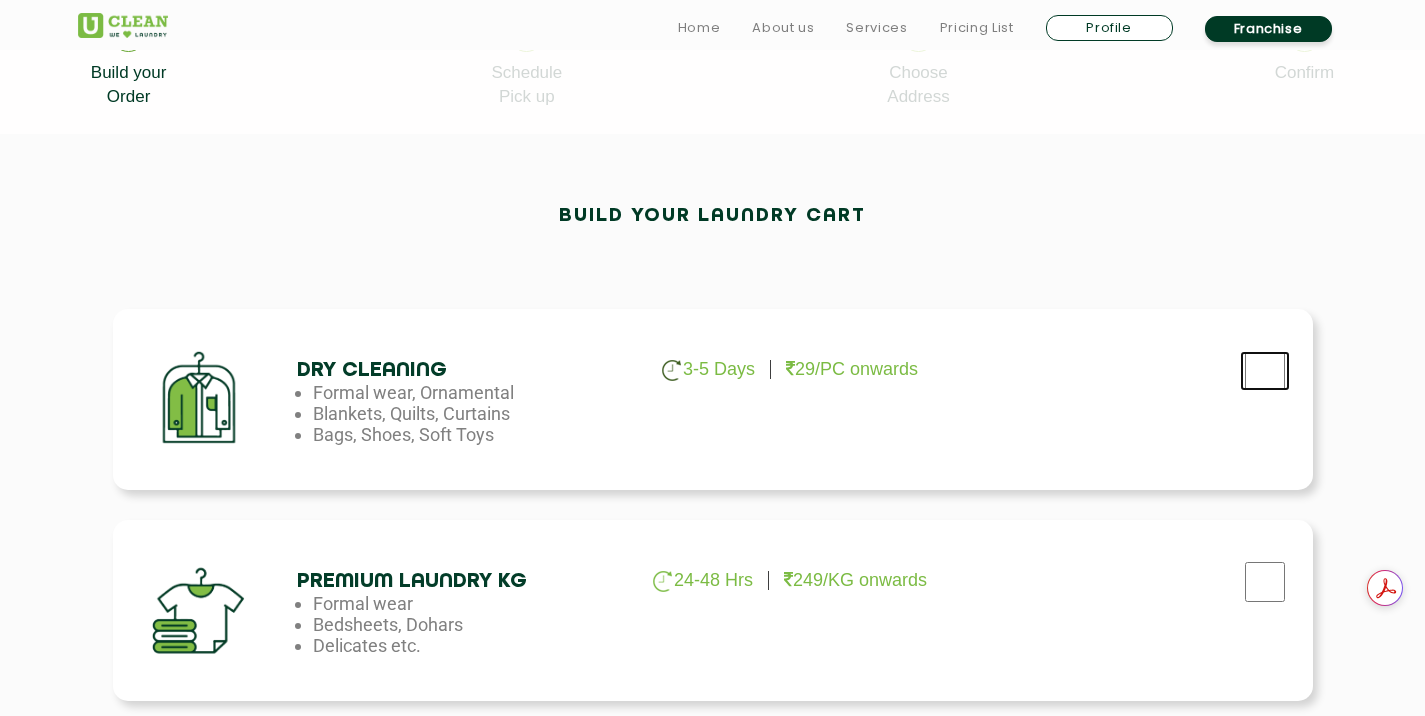 click at bounding box center (1265, 371) 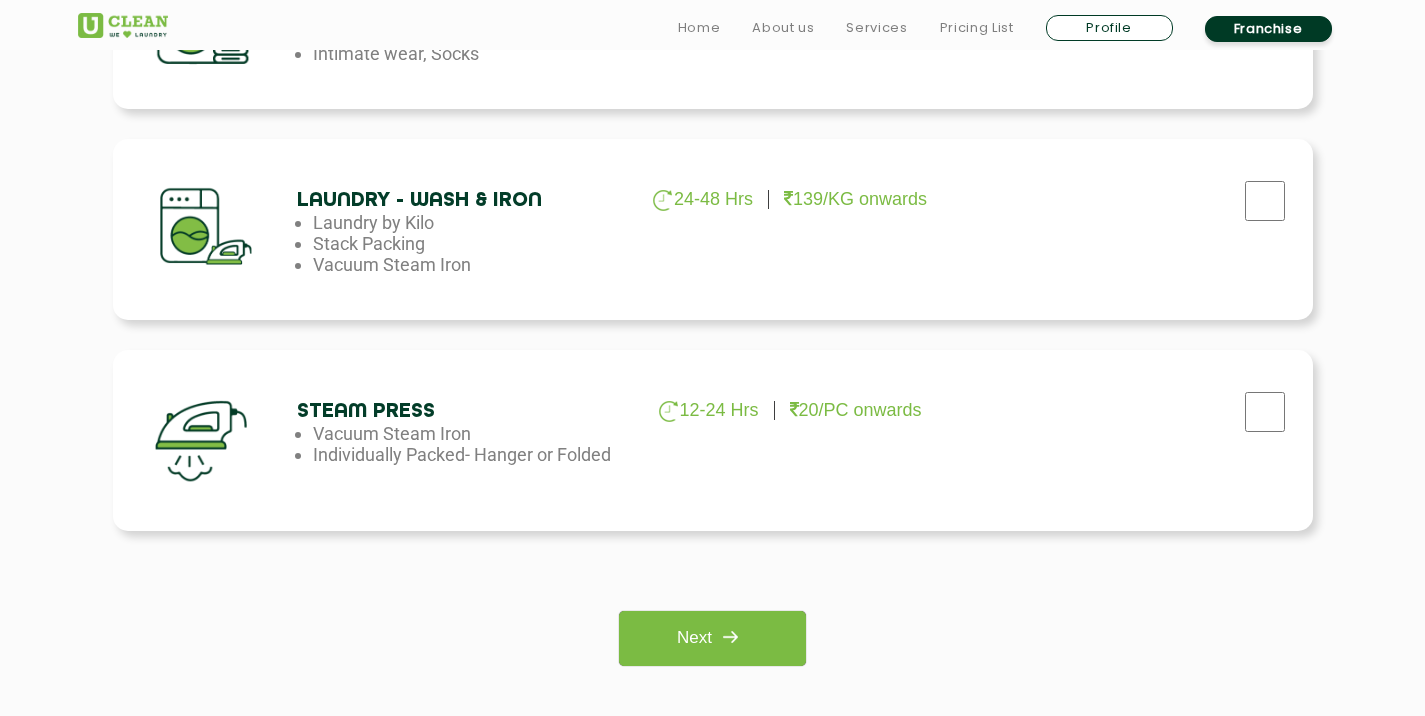 scroll, scrollTop: 1278, scrollLeft: 0, axis: vertical 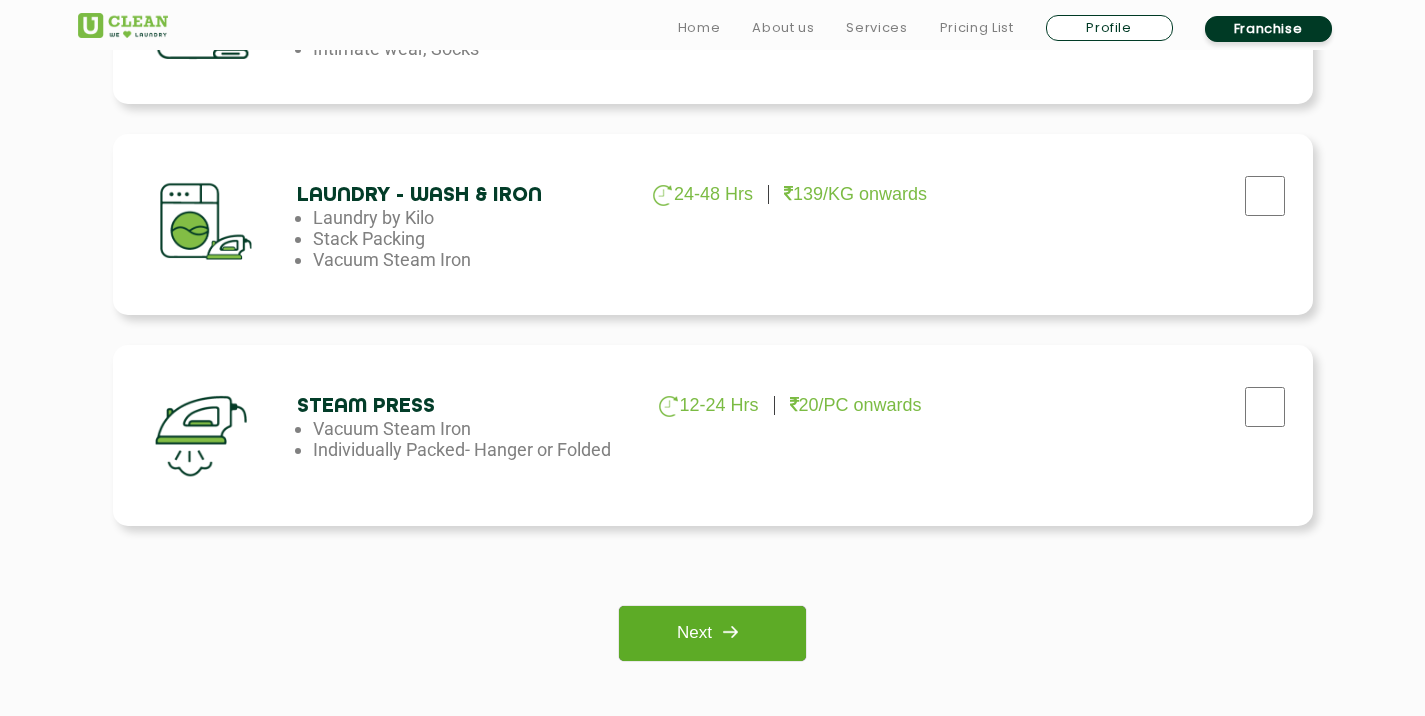click at bounding box center [730, 632] 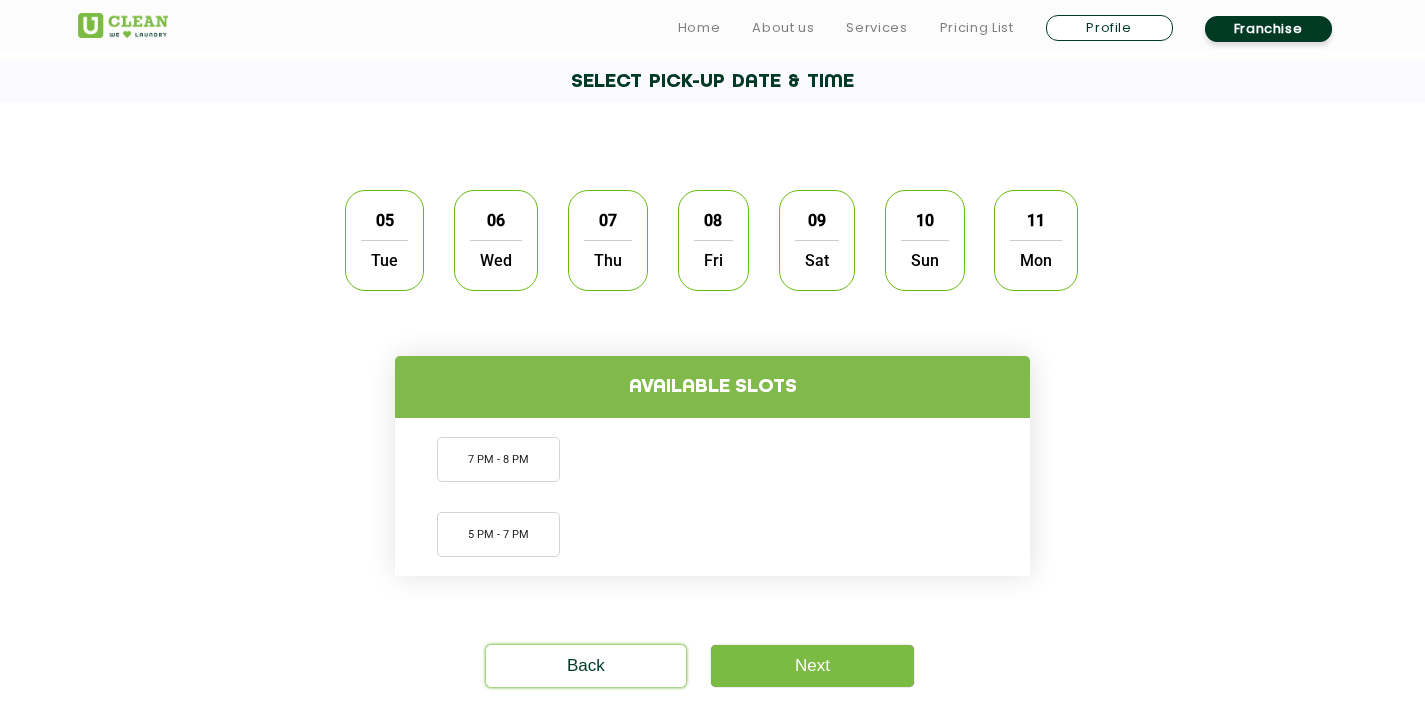 scroll, scrollTop: 544, scrollLeft: 0, axis: vertical 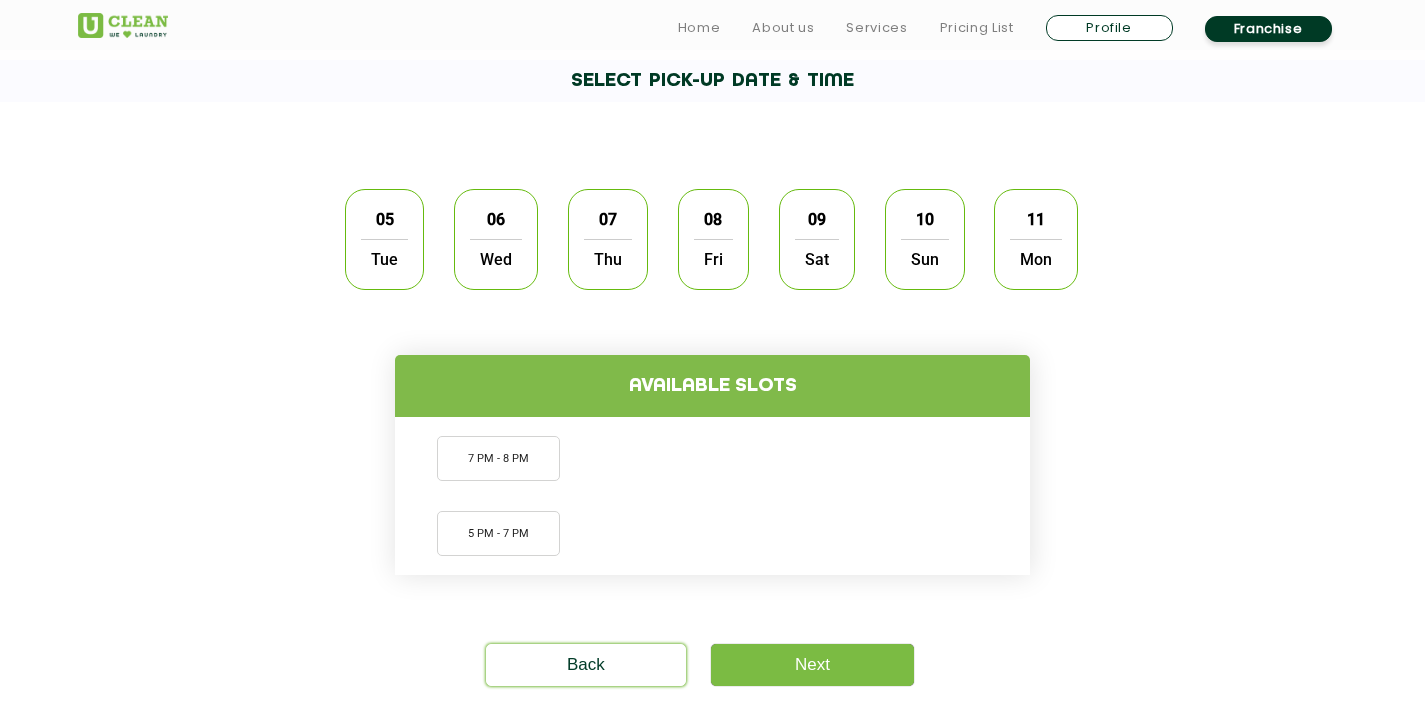 click on "Tue" 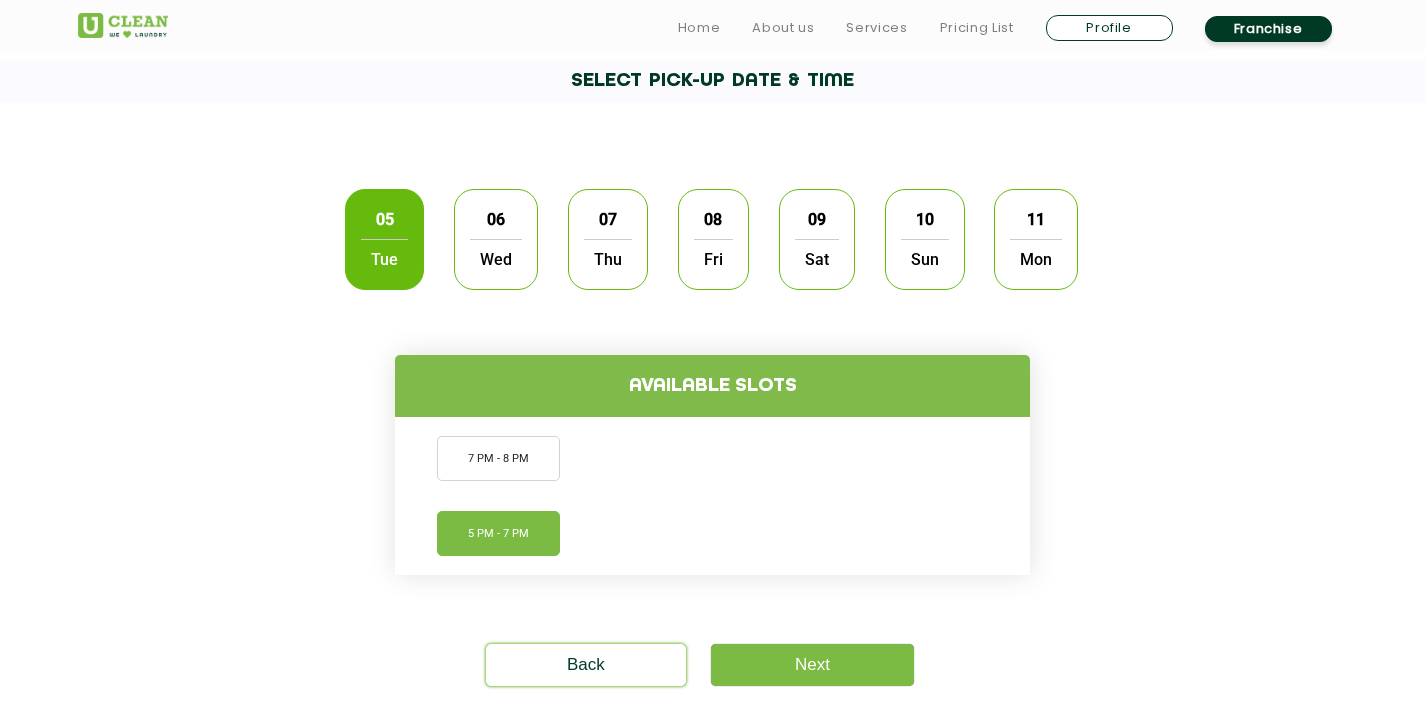 click on "5 PM - 7 PM" 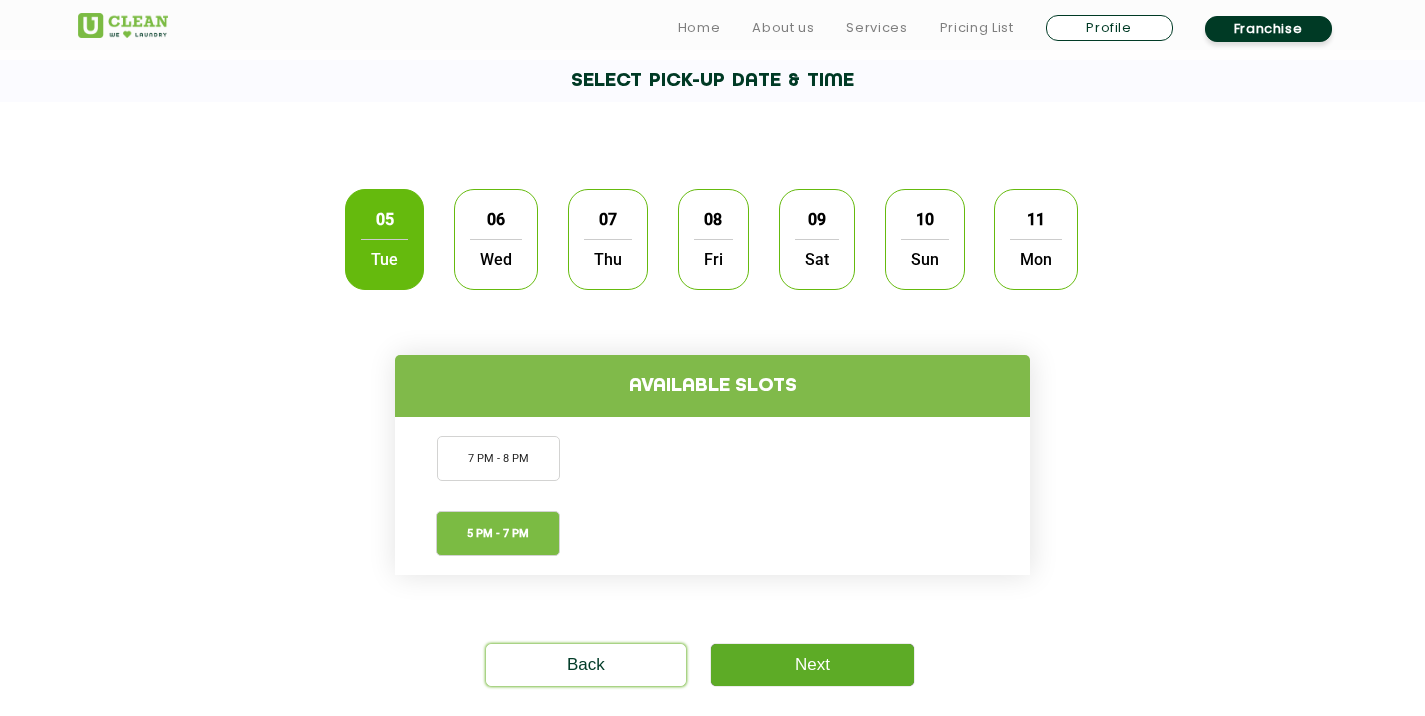 click on "Next" 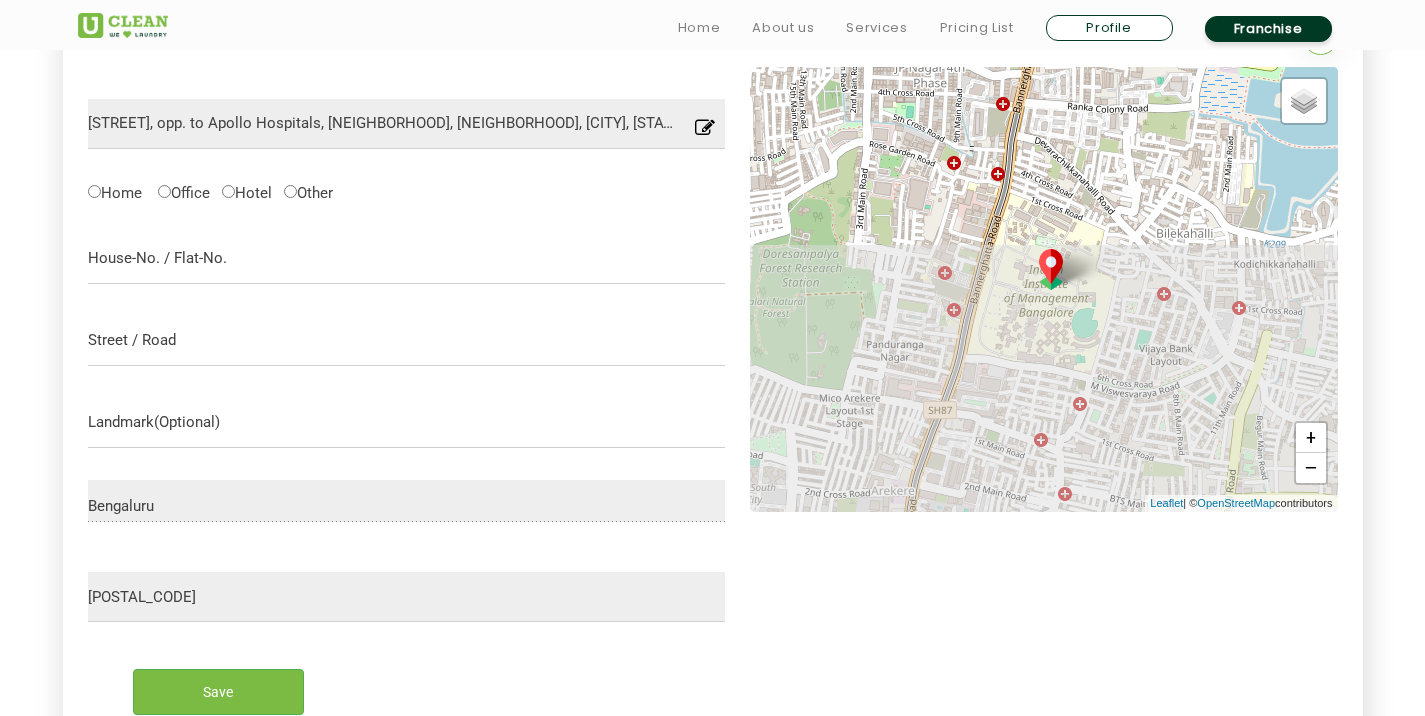 scroll, scrollTop: 635, scrollLeft: 0, axis: vertical 